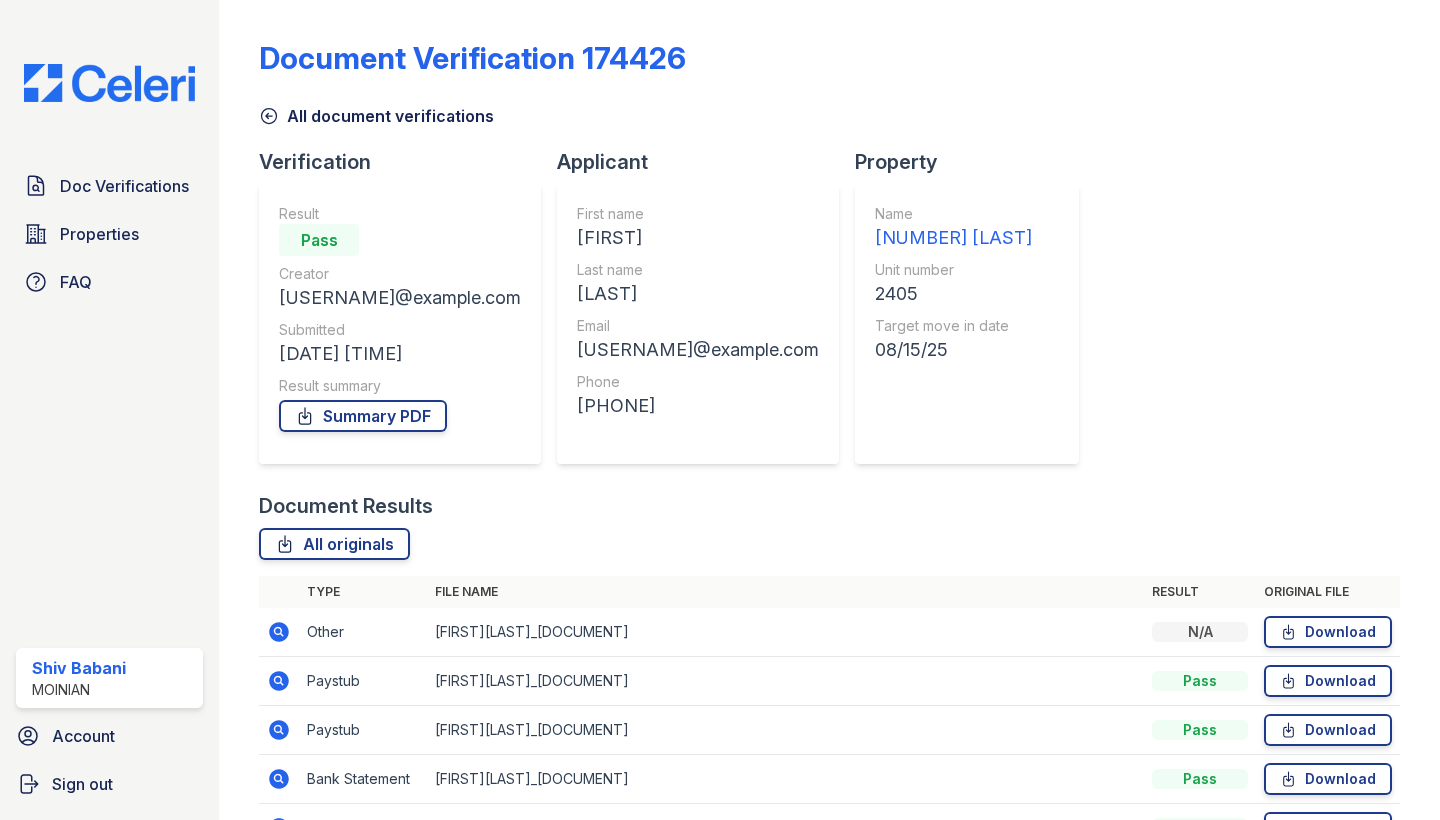 scroll, scrollTop: 0, scrollLeft: 0, axis: both 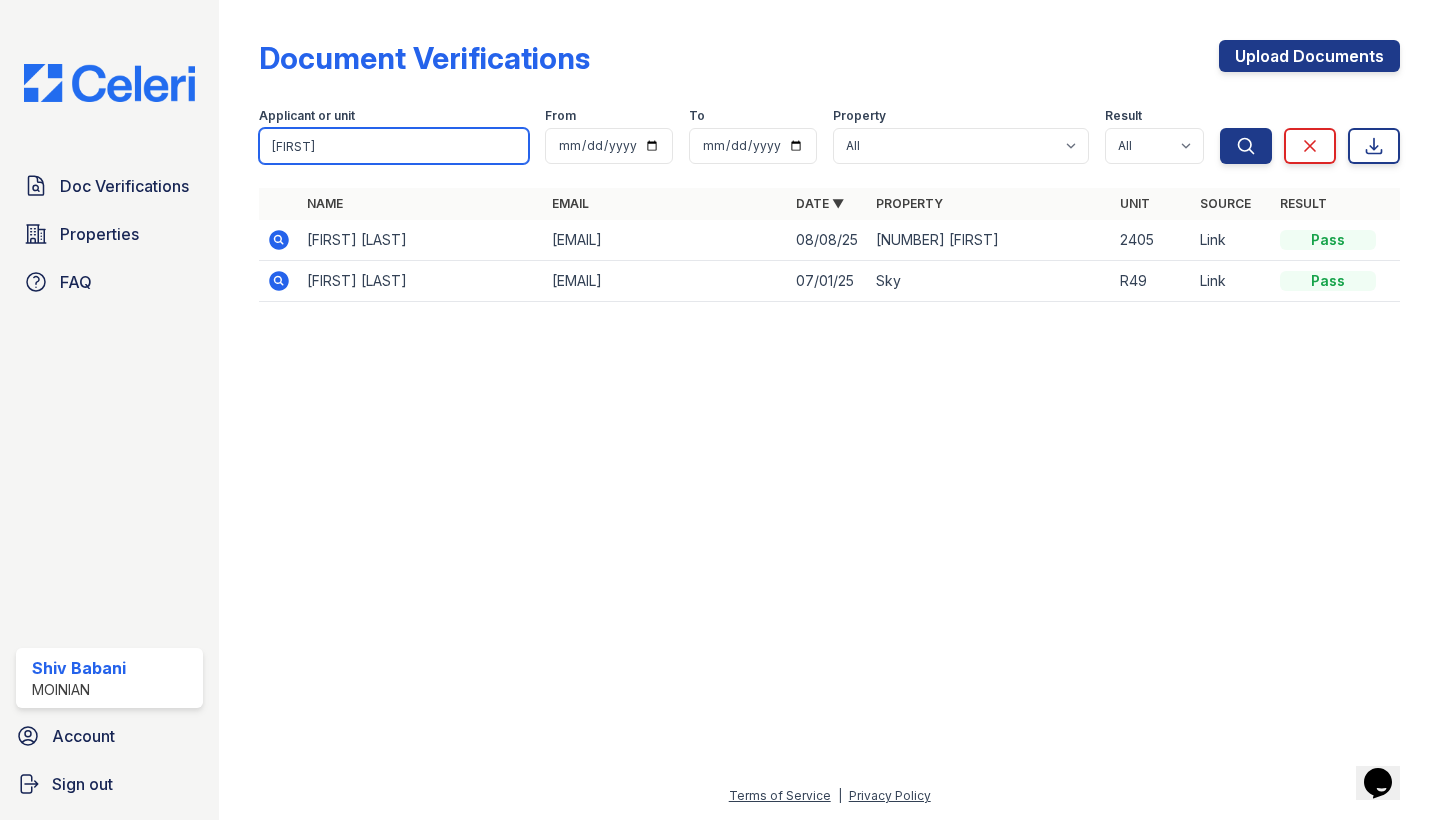 click on "priya" at bounding box center [394, 146] 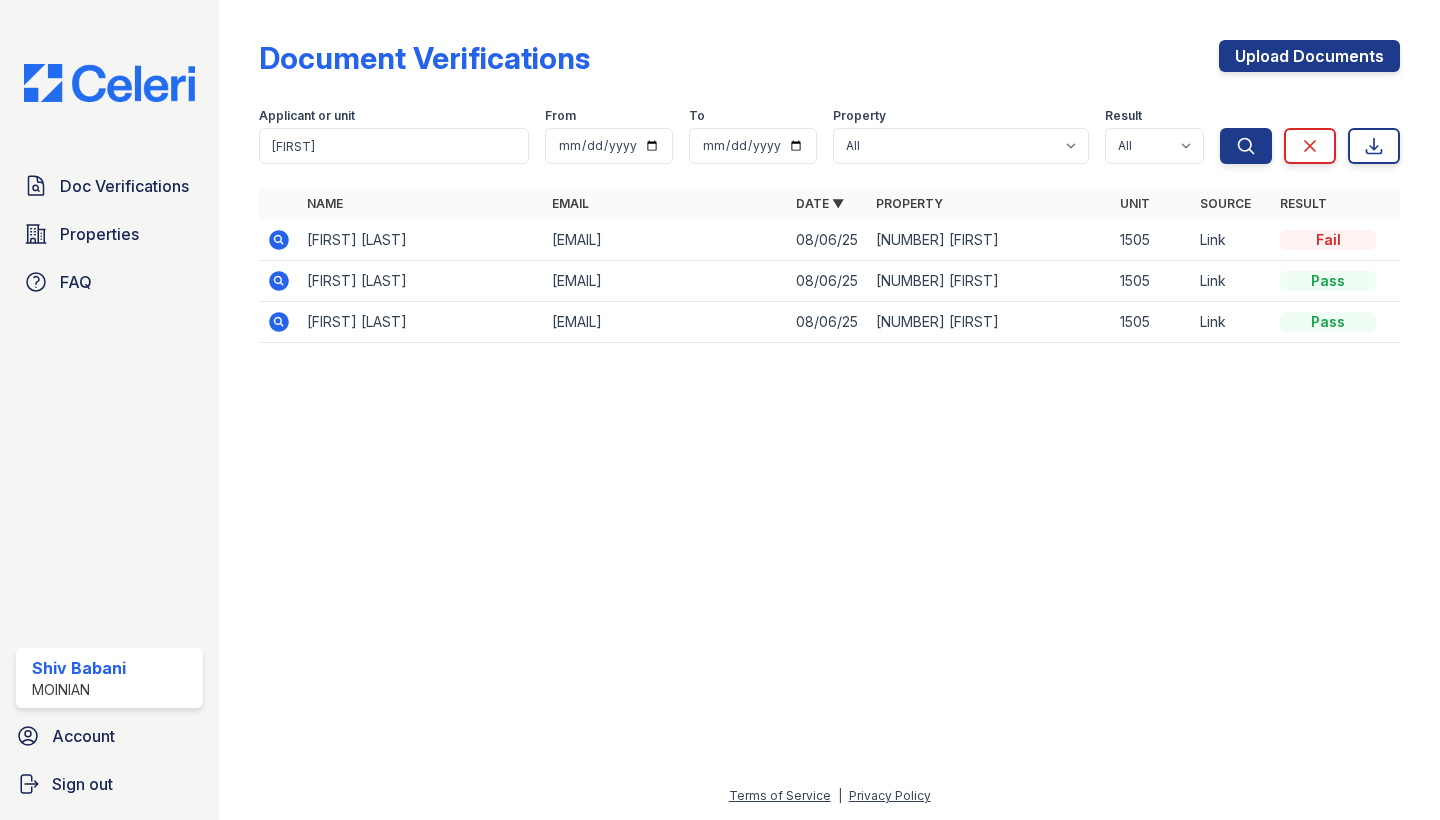 click on "Xander Azevedo" at bounding box center [421, 240] 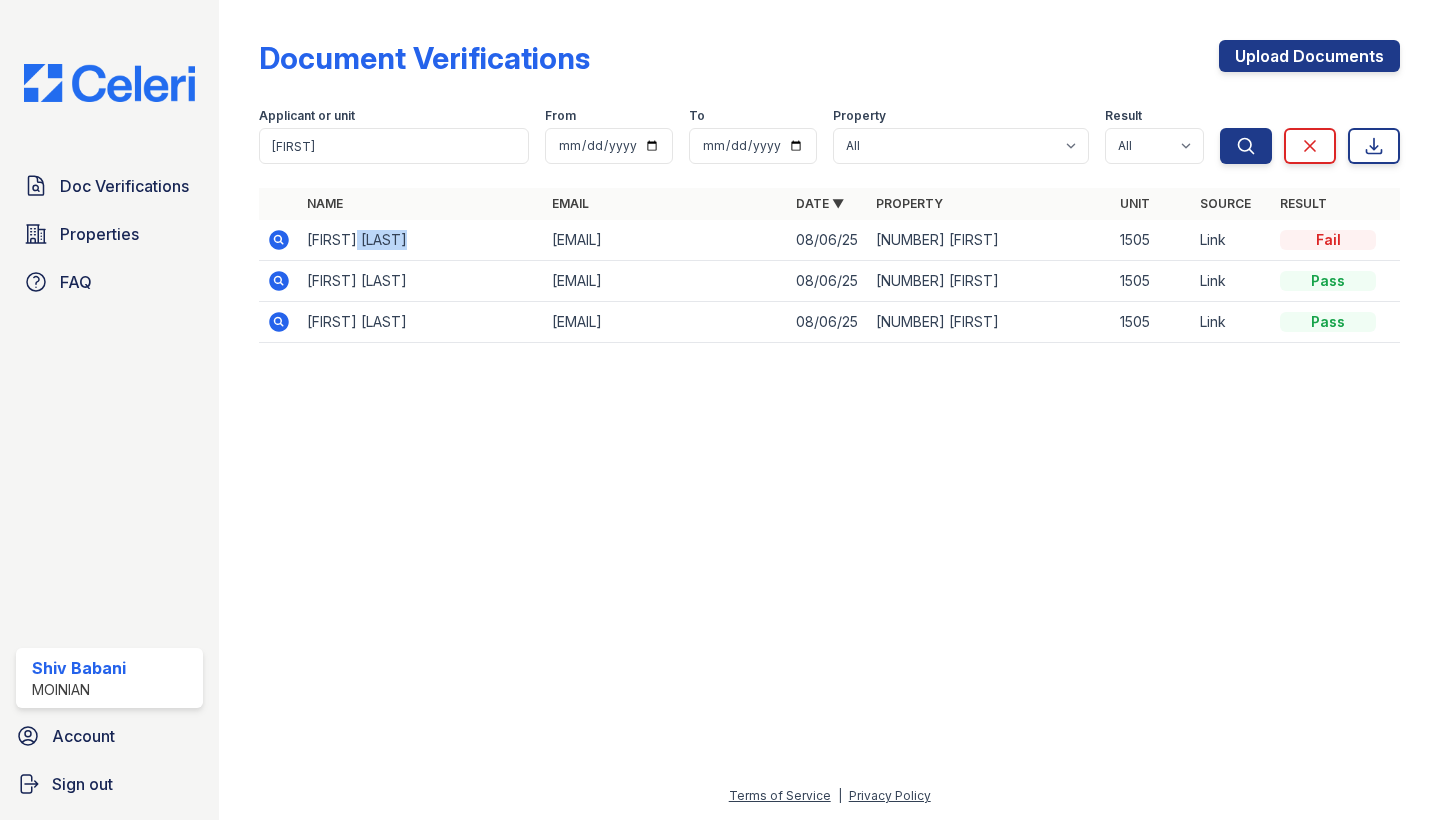 click on "Xander Azevedo" at bounding box center [421, 240] 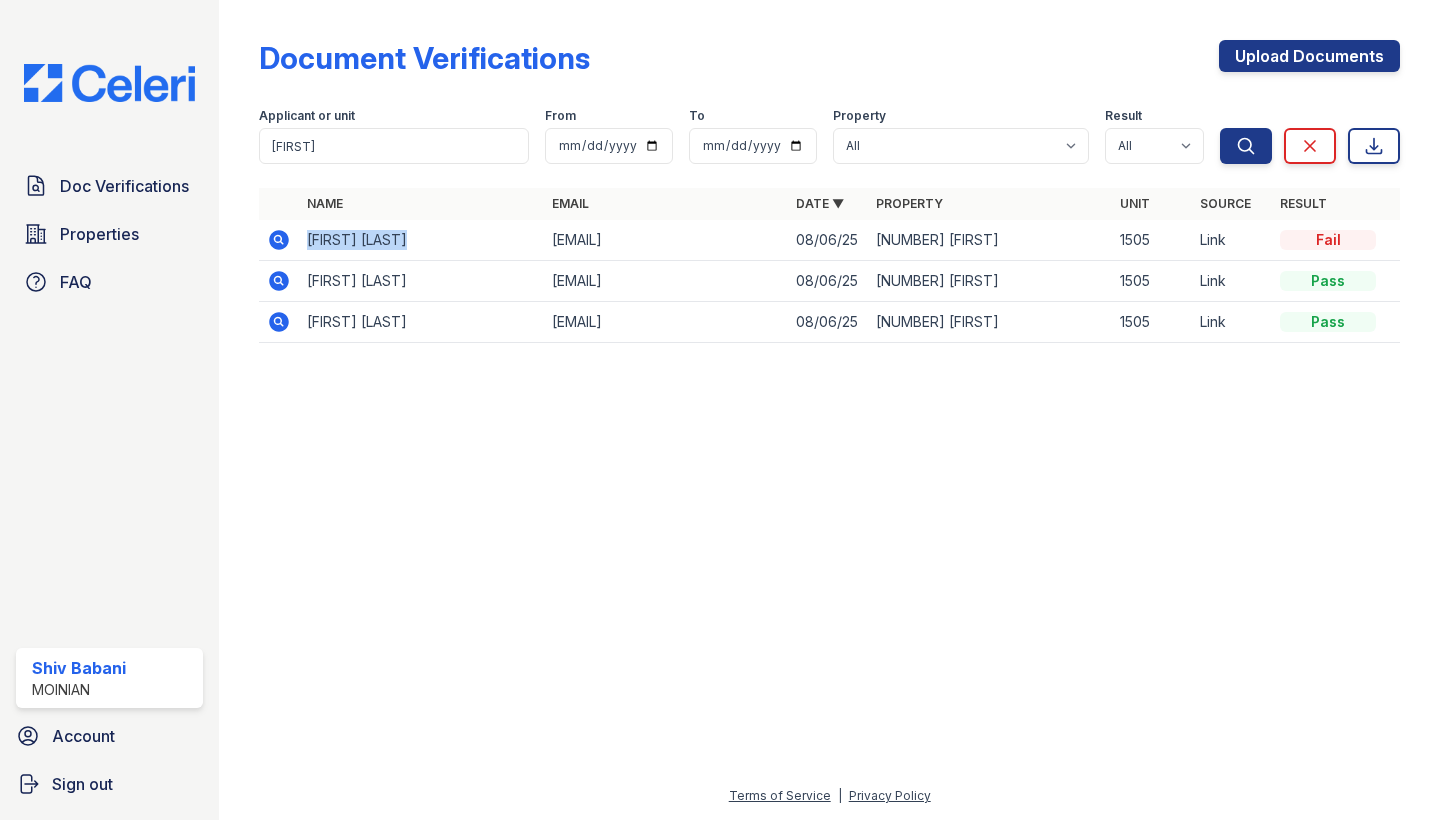 click on "Xander Azevedo" at bounding box center (421, 240) 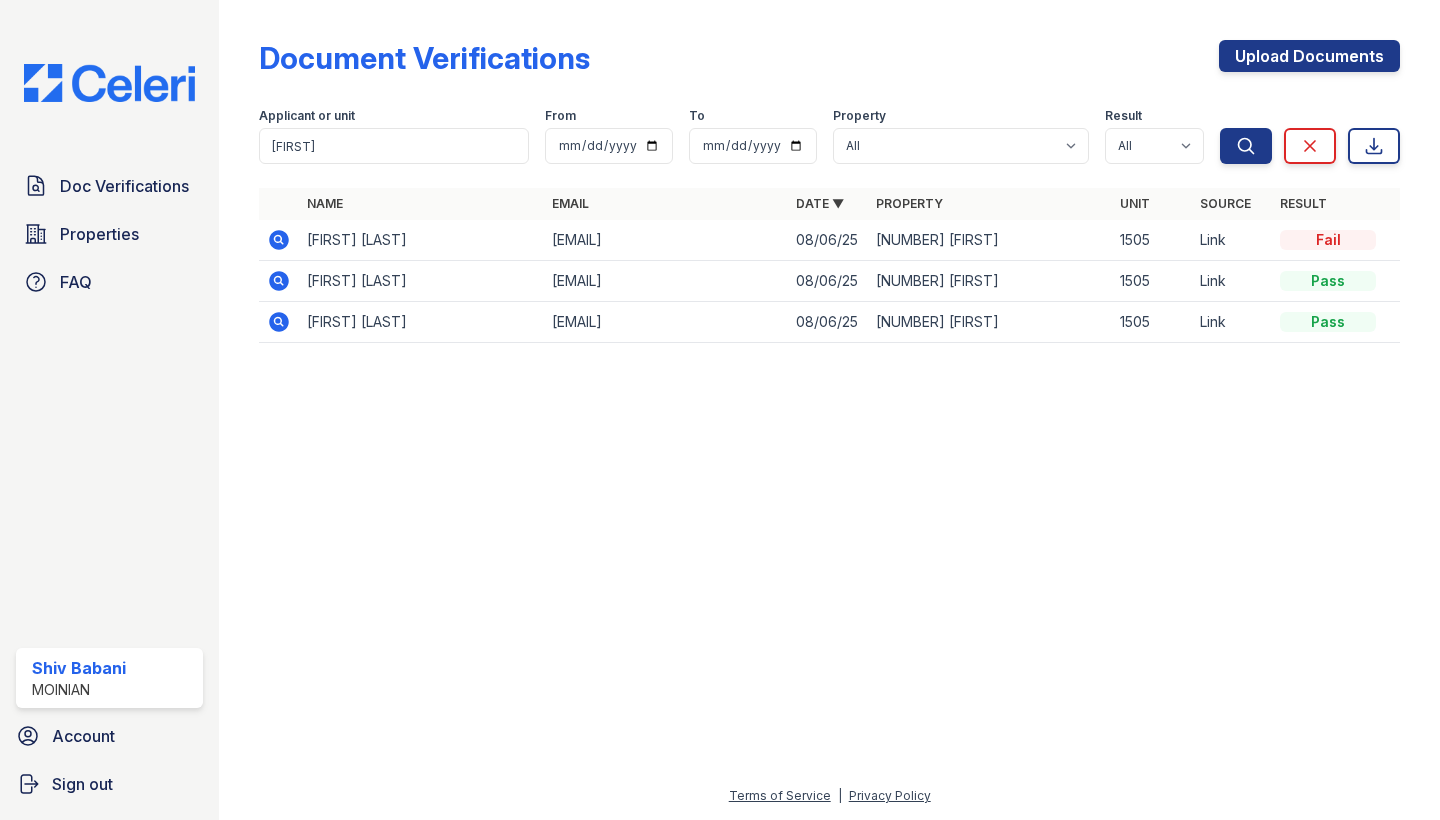 click on "xanderazevedo@gmail.com" at bounding box center [666, 240] 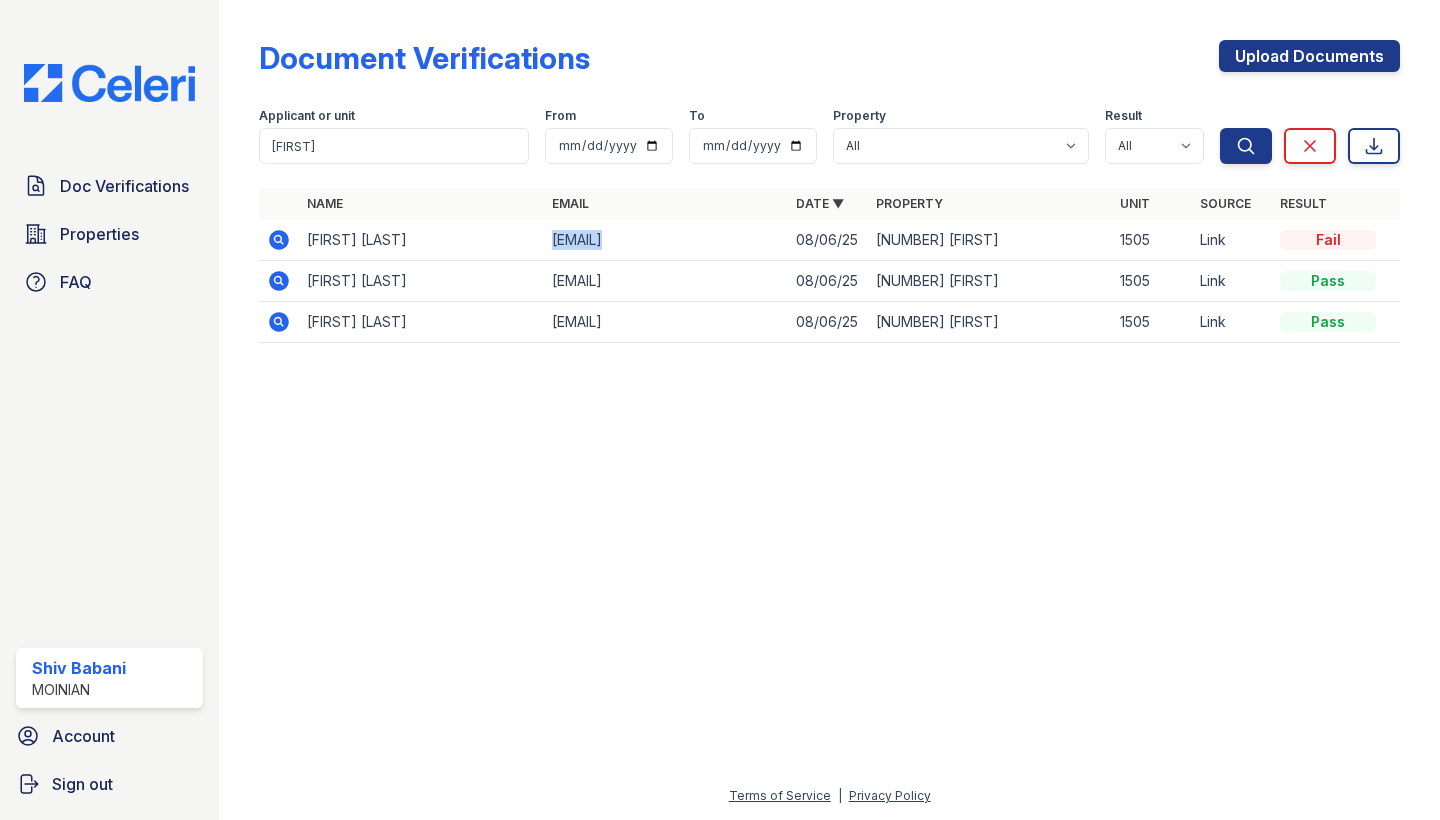 click on "xanderazevedo@gmail.com" at bounding box center [666, 240] 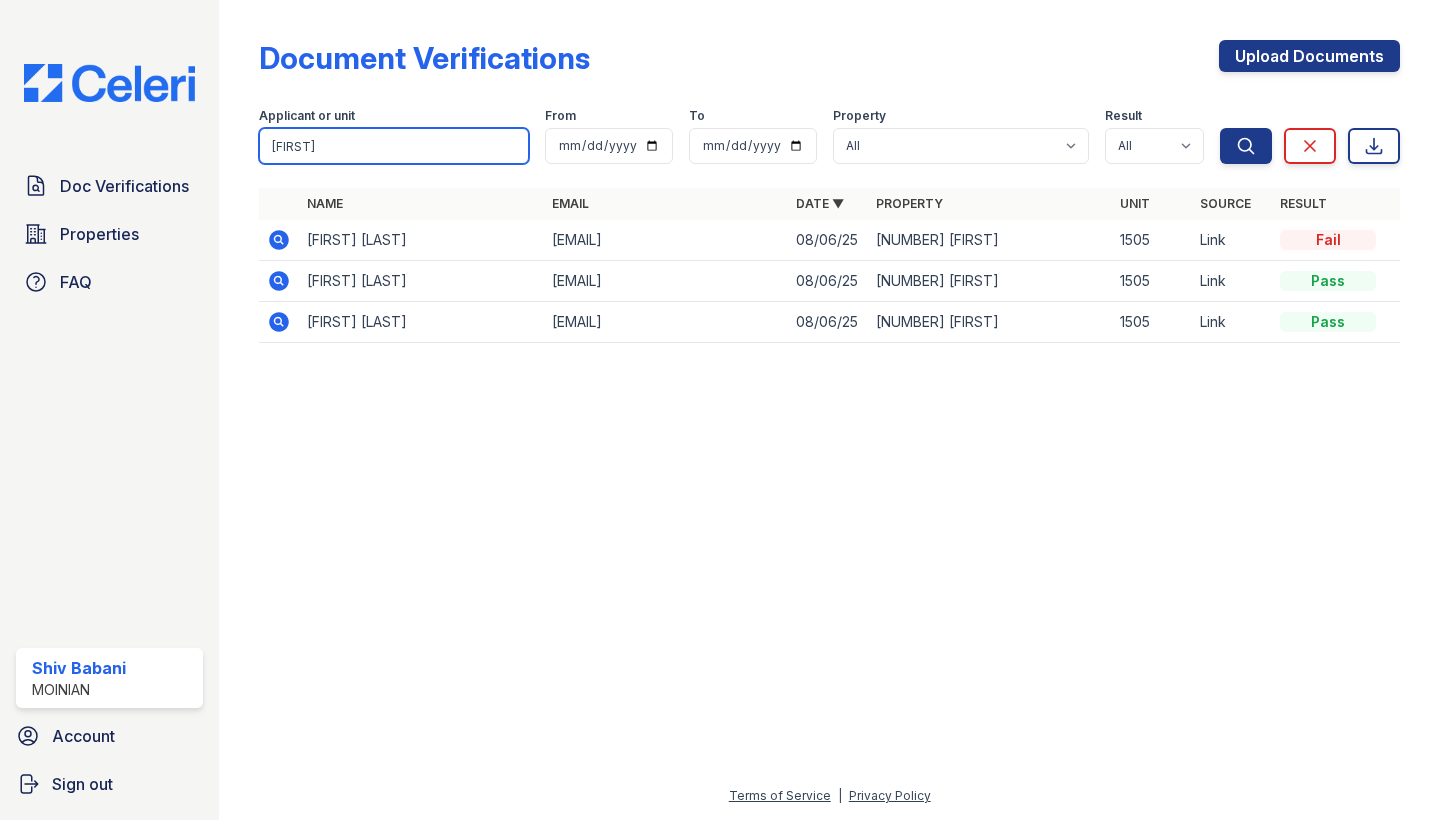 click on "xander" at bounding box center (394, 146) 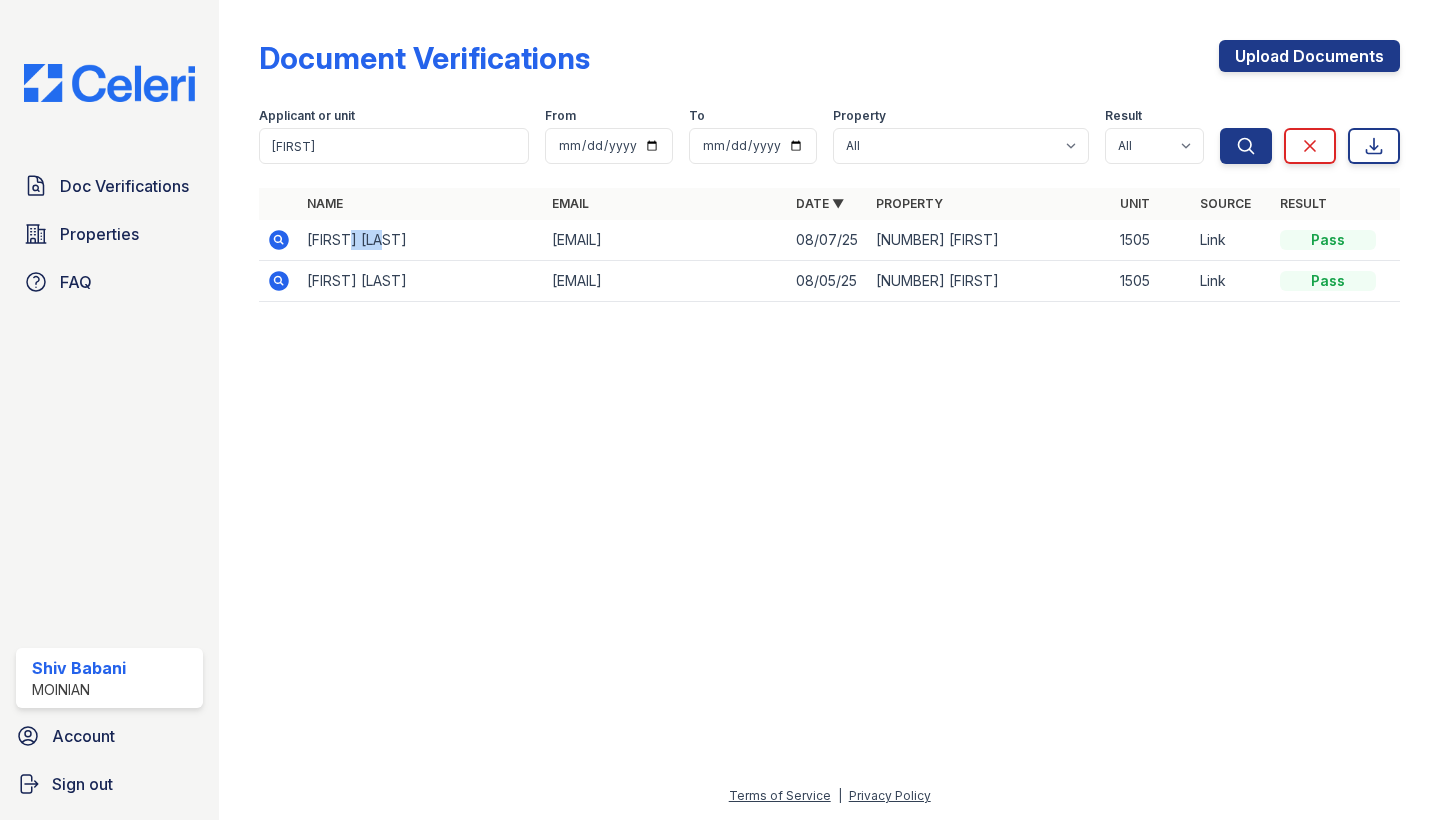 drag, startPoint x: 348, startPoint y: 241, endPoint x: 463, endPoint y: 241, distance: 115 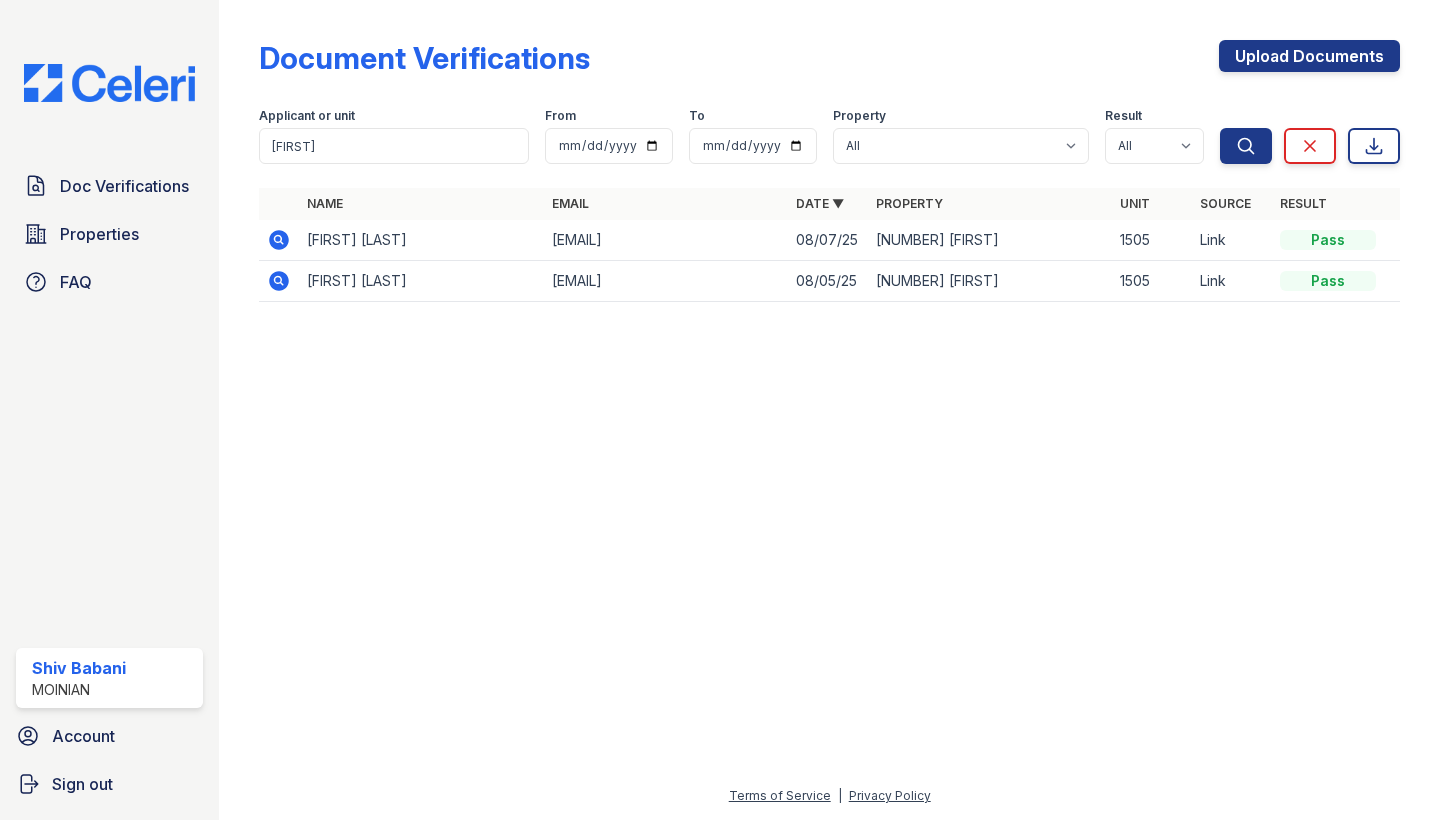 click on "paolomiguelbayle@gmail.com" at bounding box center [666, 240] 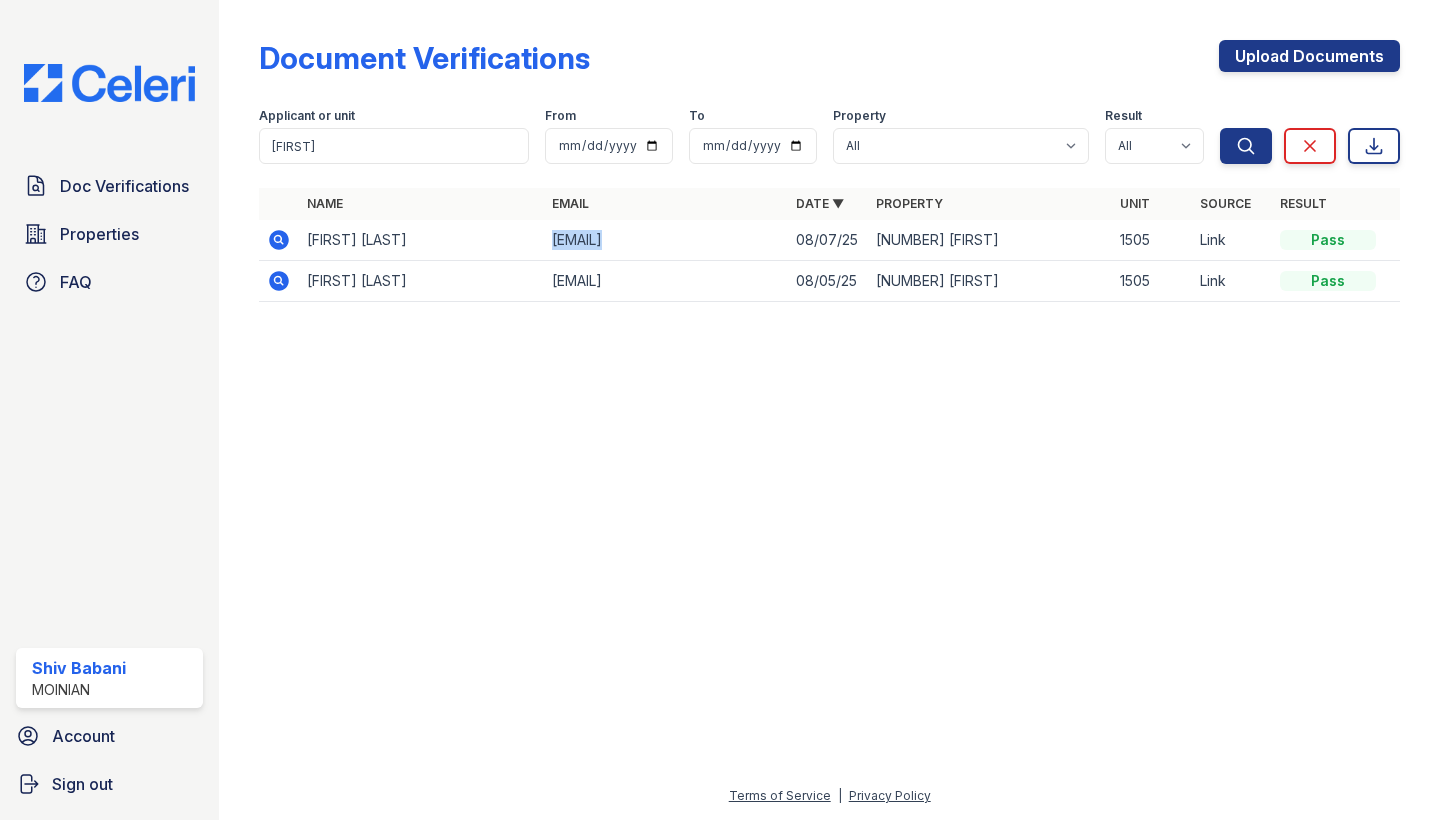 click on "paolomiguelbayle@gmail.com" at bounding box center [666, 240] 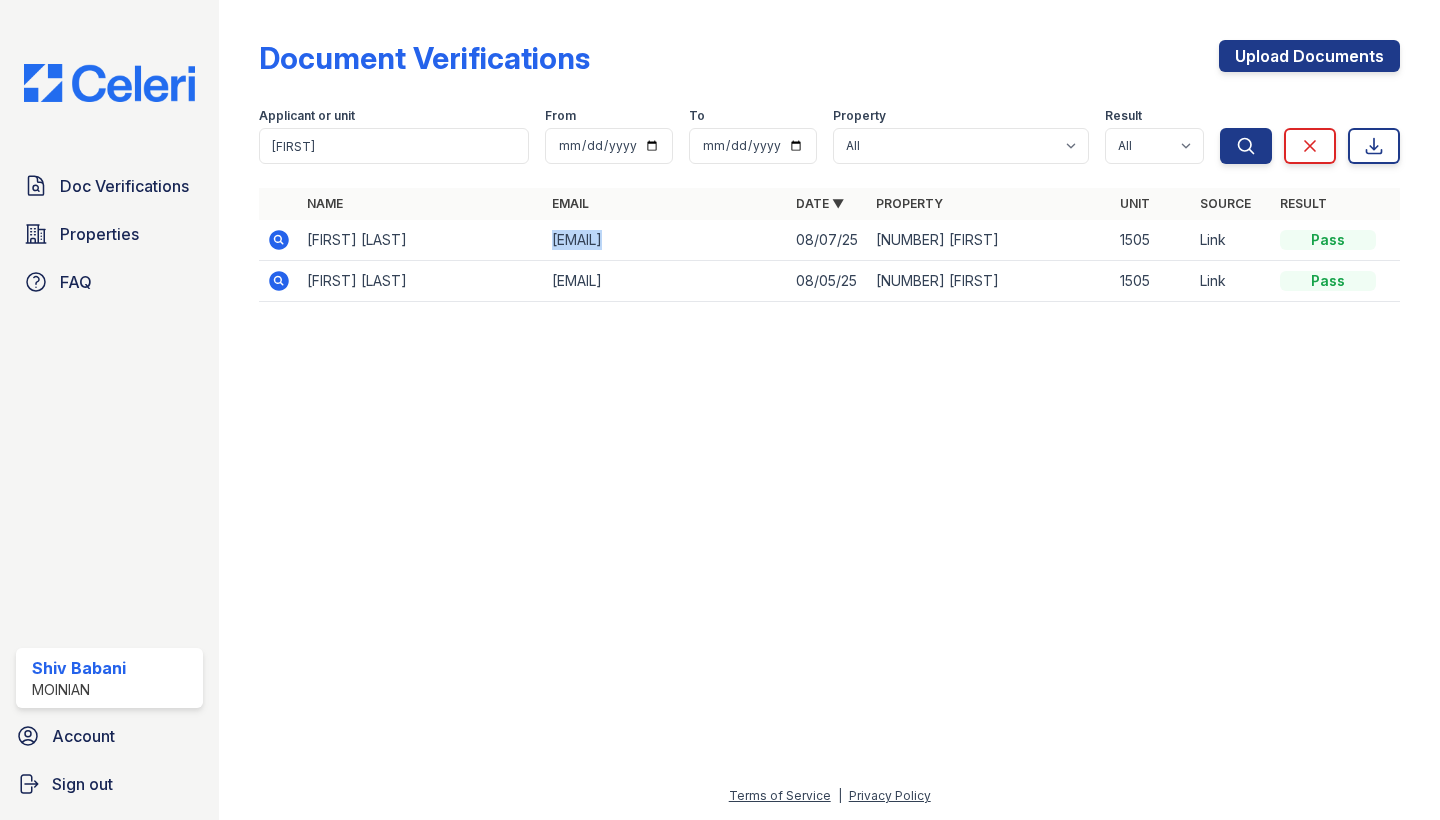 copy on "paolomiguelbayle@gmail.com" 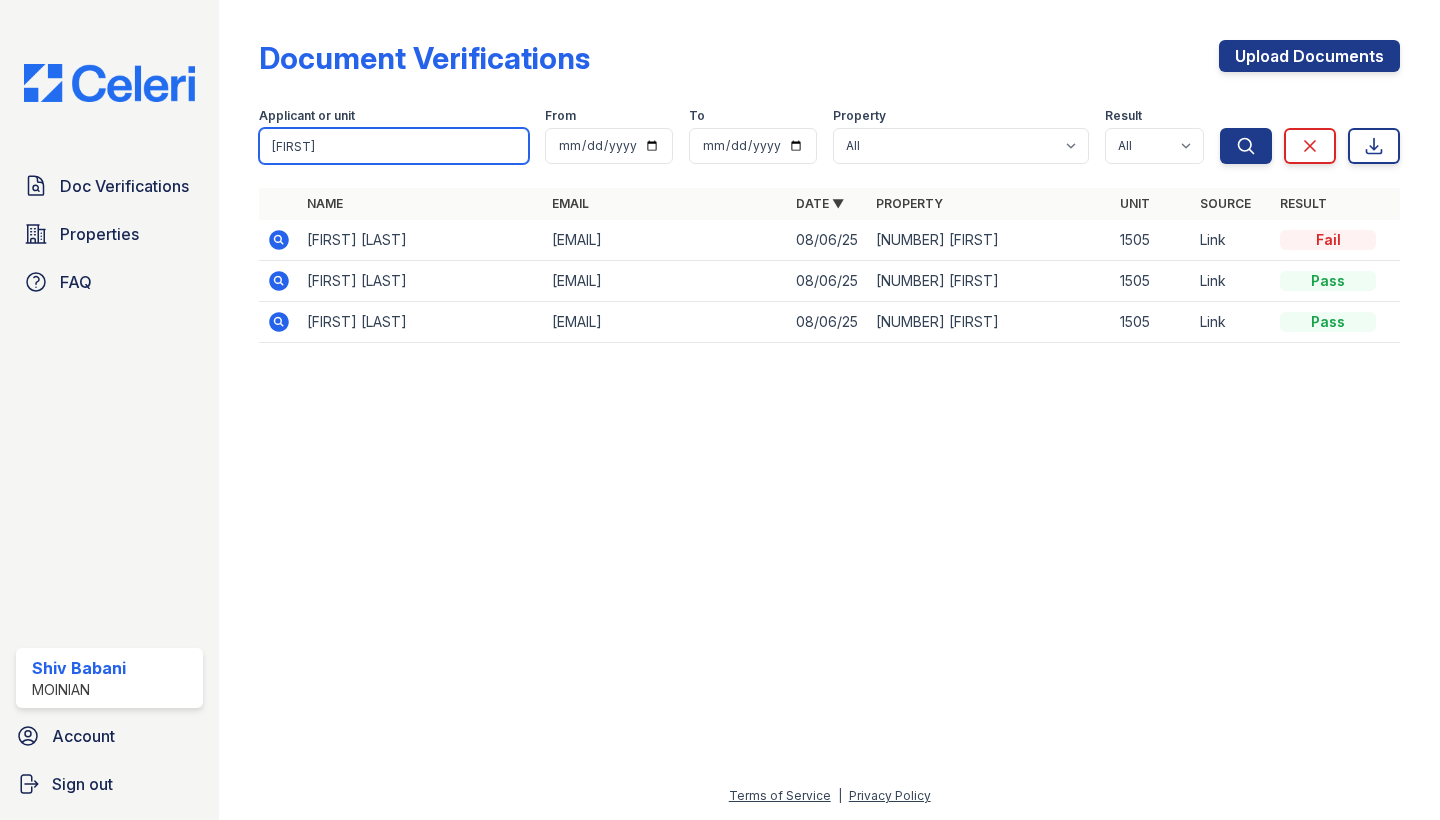 click on "paolo" at bounding box center [394, 146] 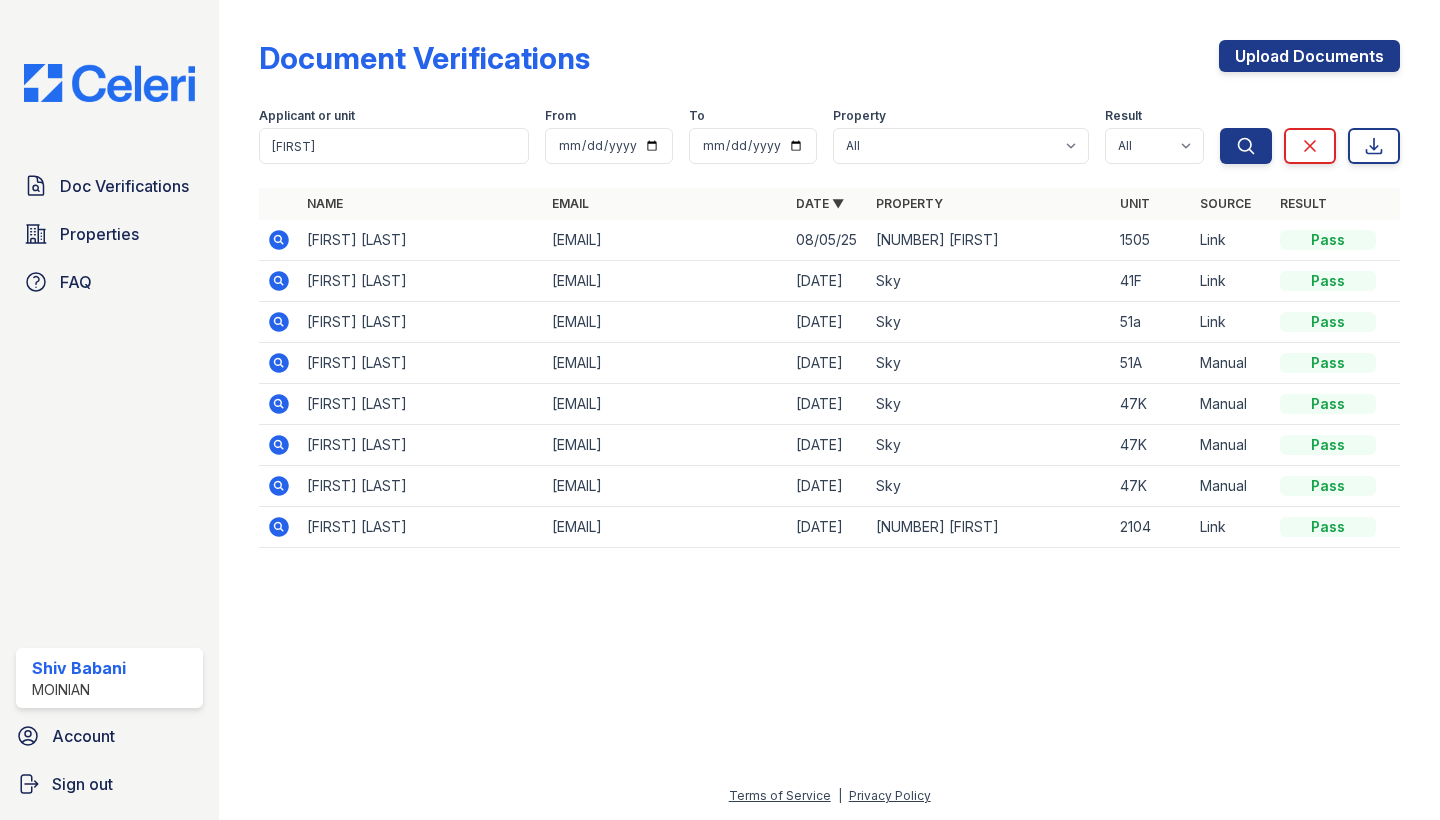 click on "afeng2005@gmail.com" at bounding box center [666, 240] 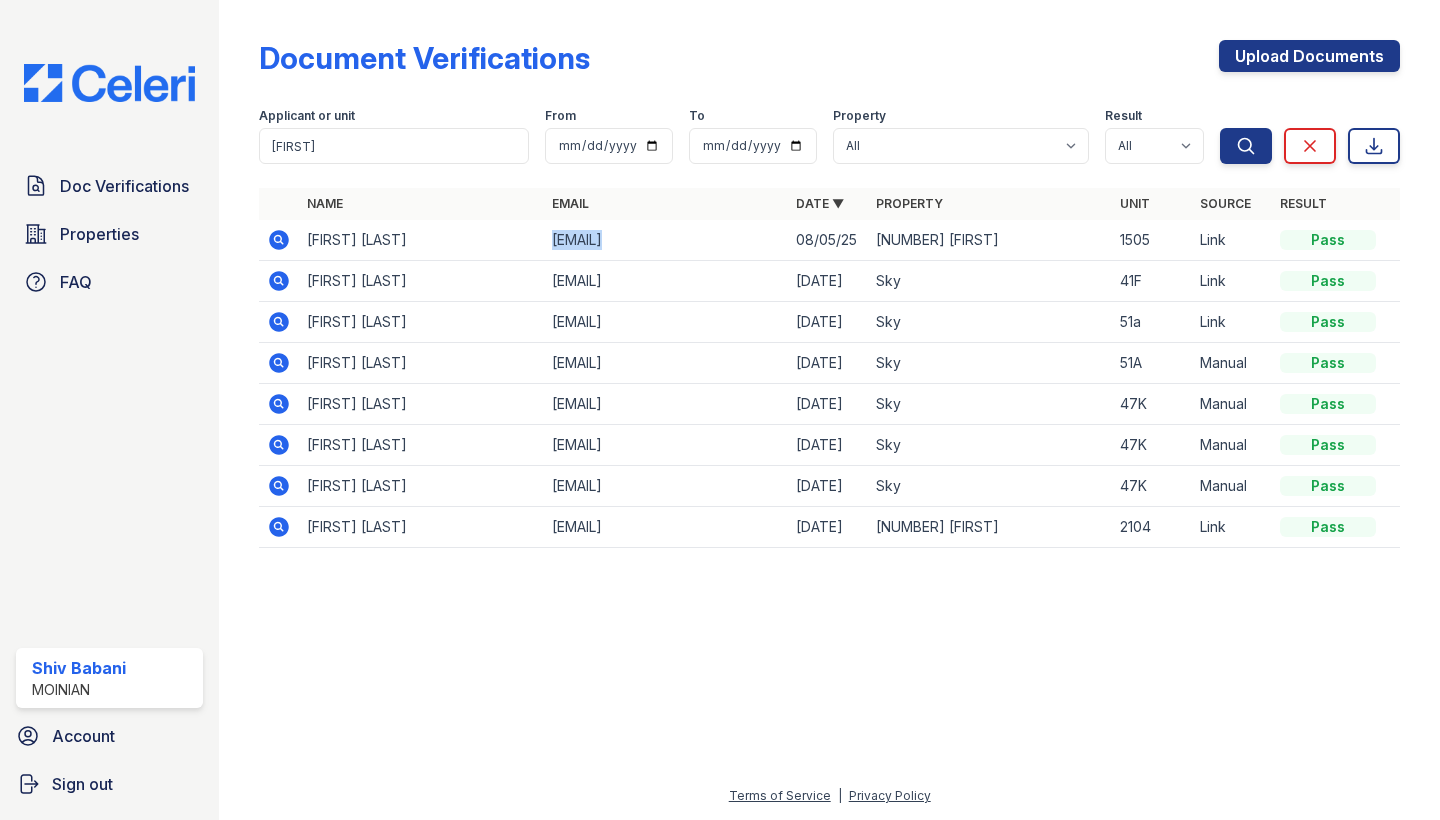 click on "afeng2005@gmail.com" at bounding box center (666, 240) 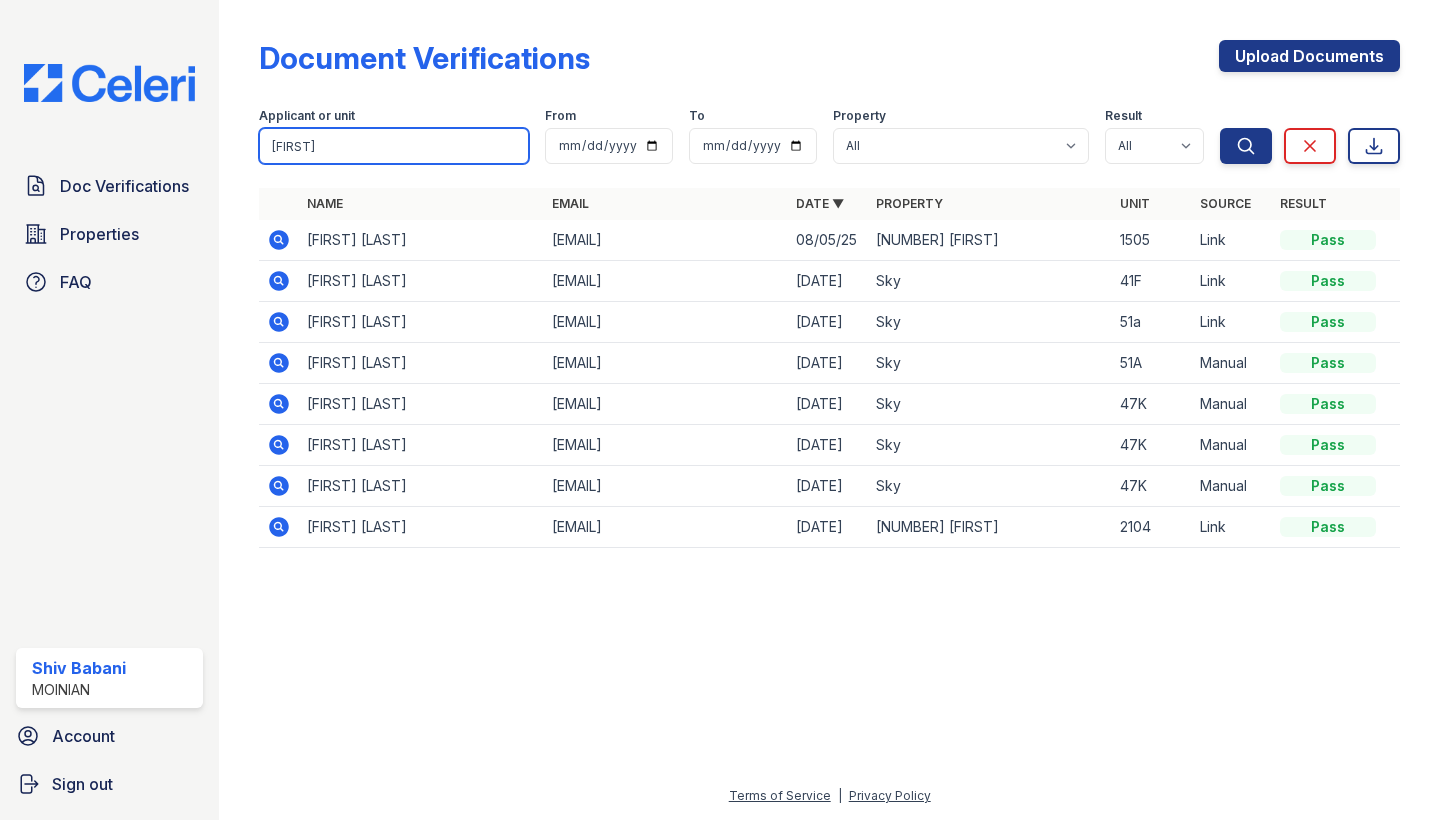 click on "allen" at bounding box center (394, 146) 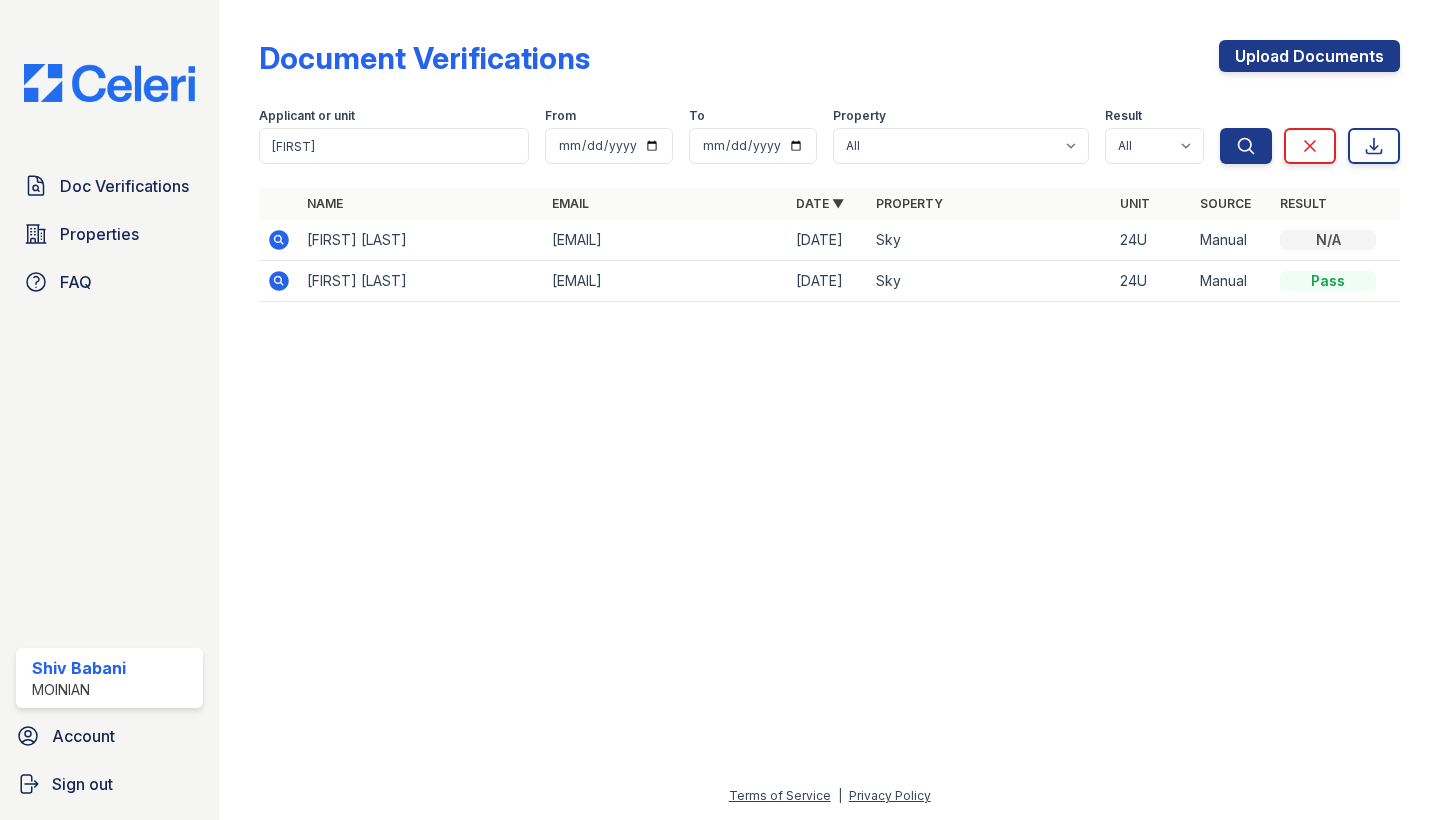 click on "Anthony Marcello" at bounding box center (421, 240) 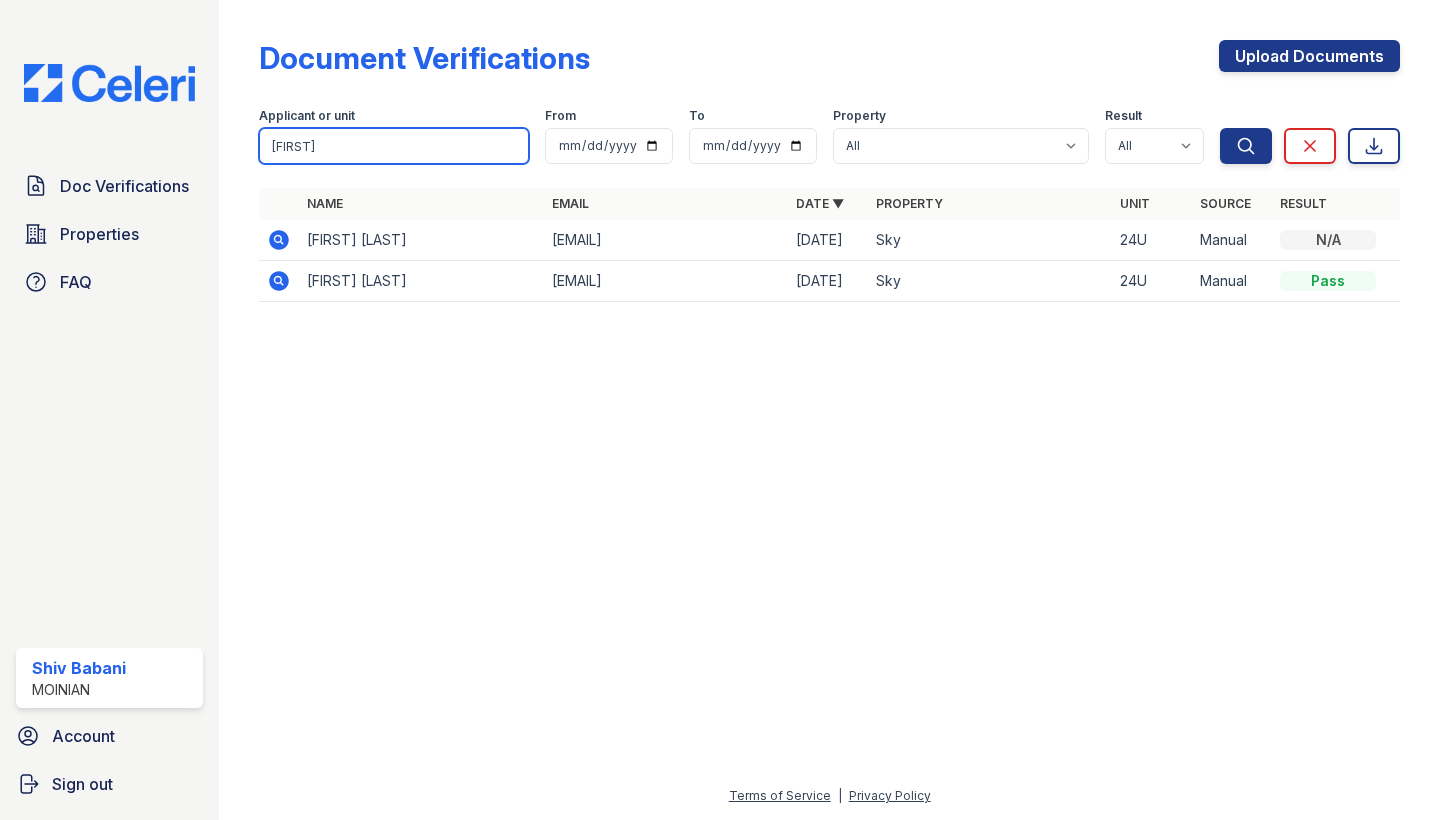 click on "marcello" at bounding box center [394, 146] 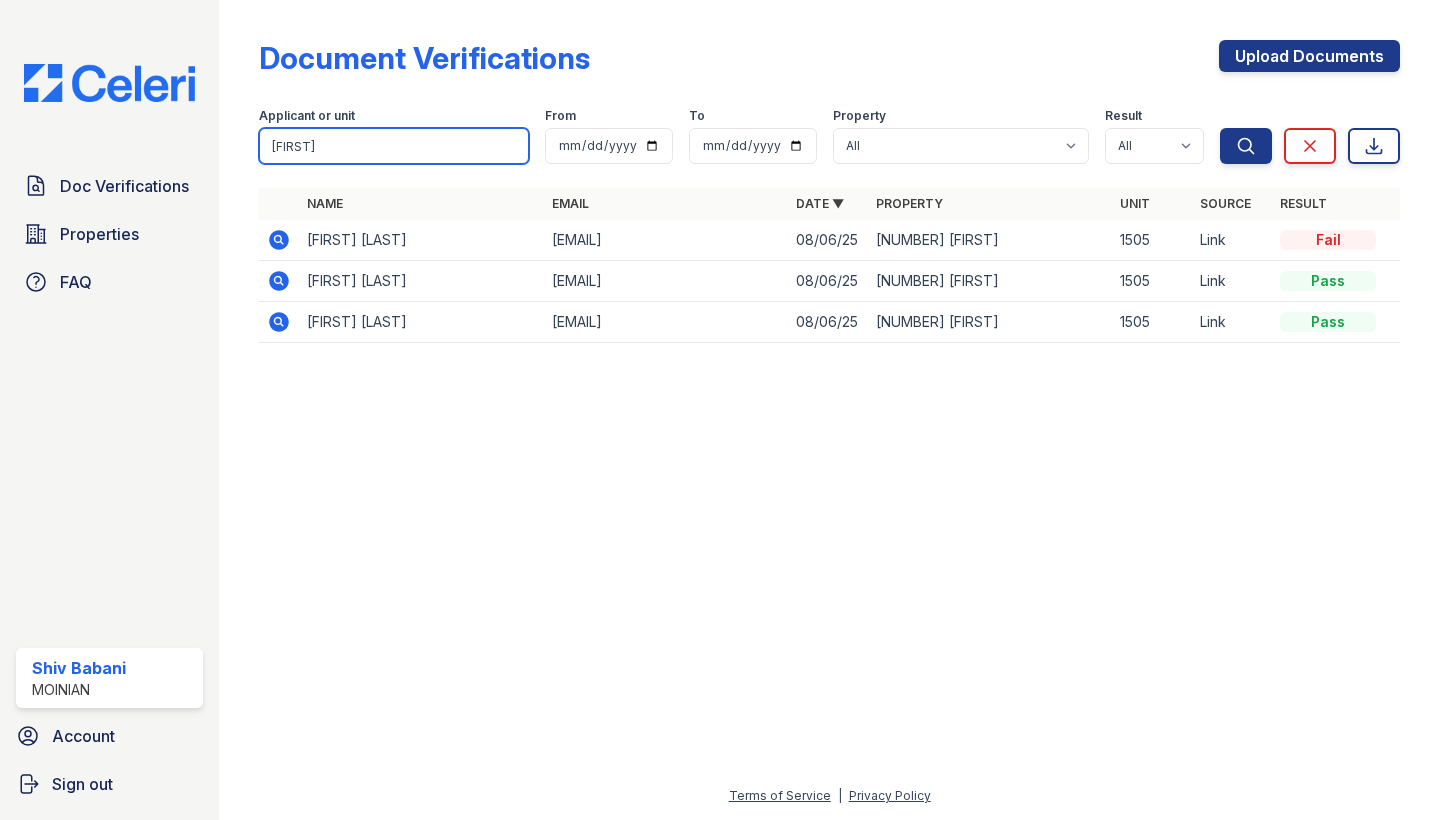 click on "xander" at bounding box center (394, 146) 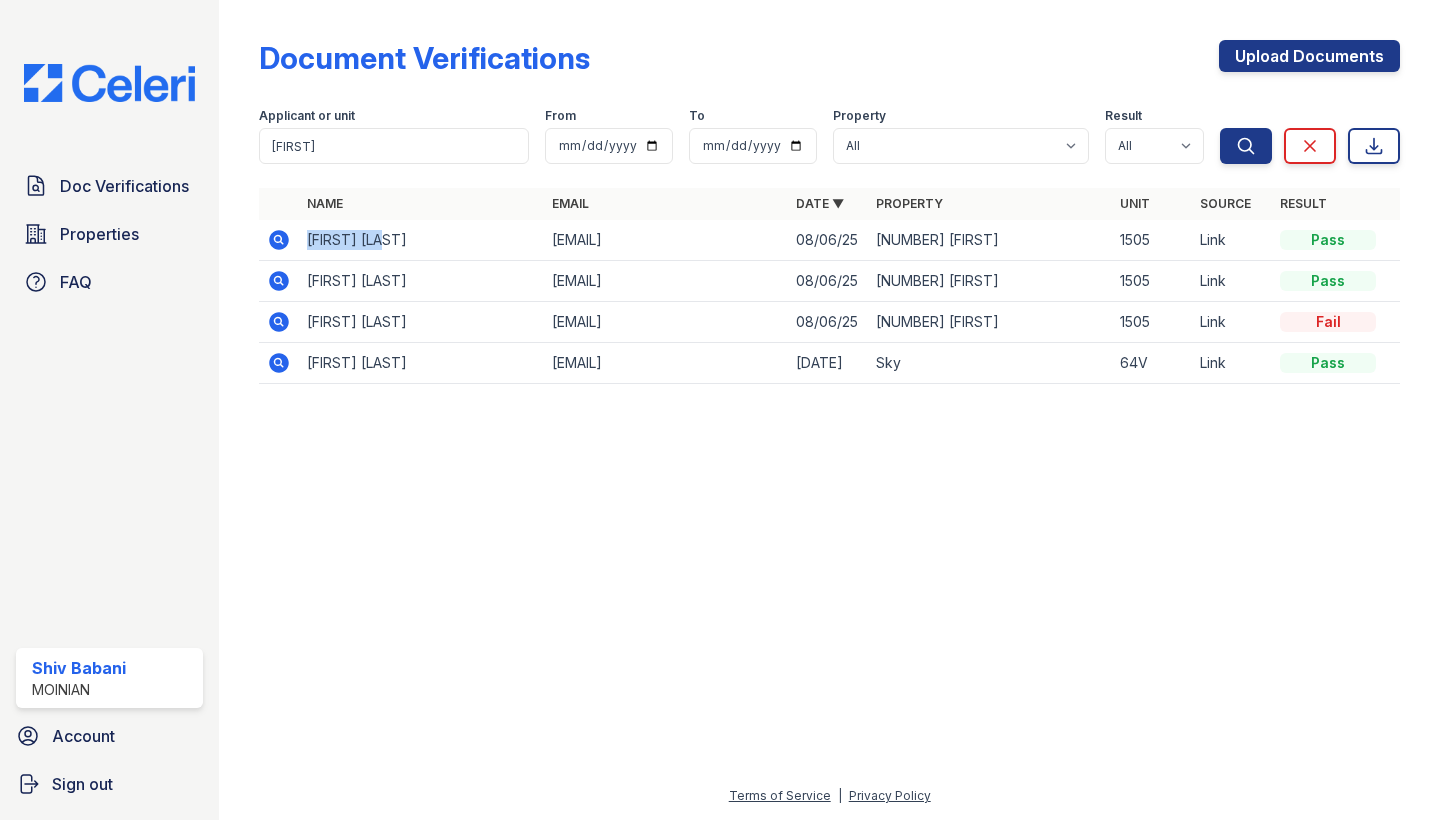 drag, startPoint x: 309, startPoint y: 240, endPoint x: 412, endPoint y: 240, distance: 103 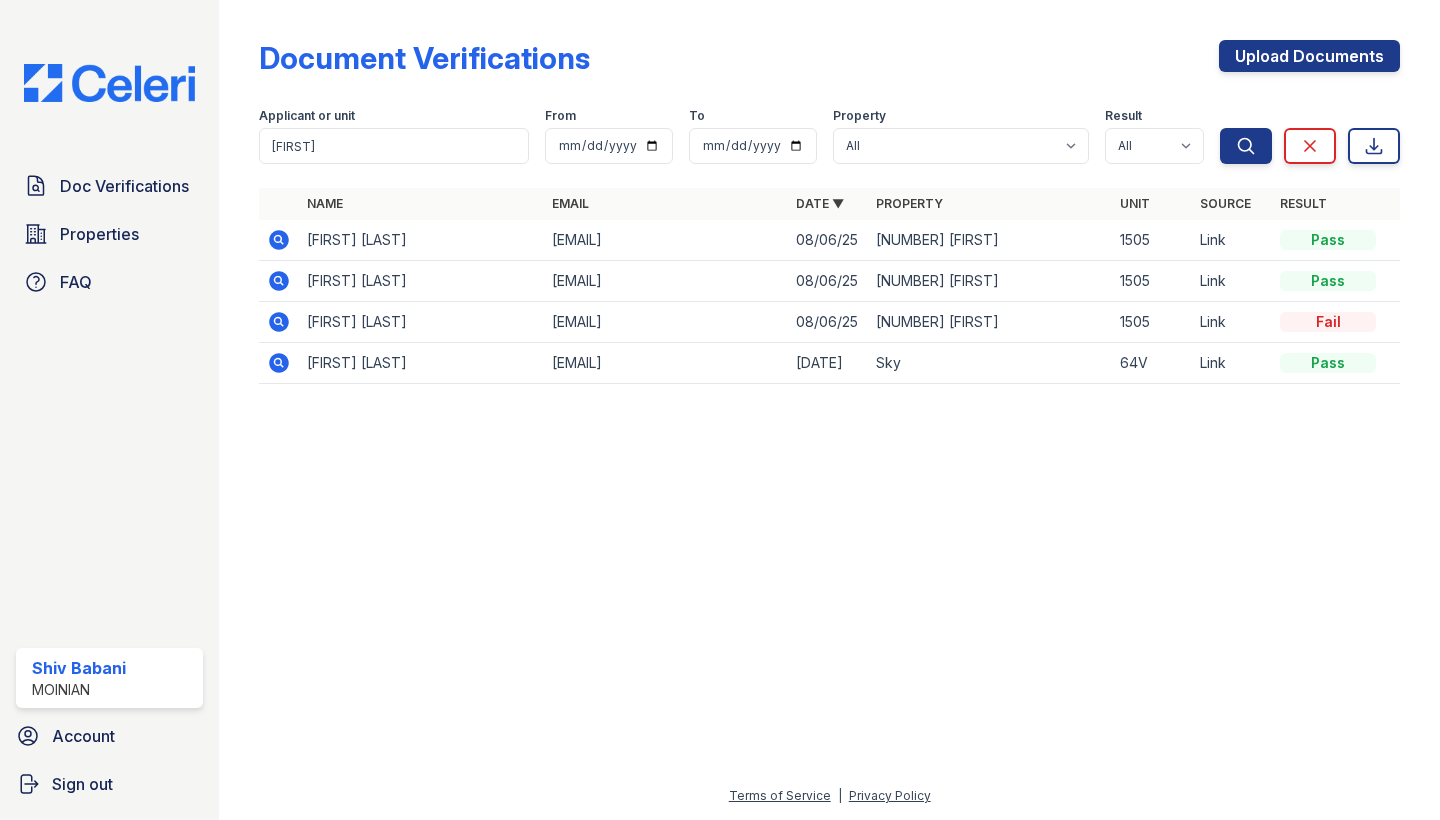 click on "[EMAIL]" at bounding box center (666, 240) 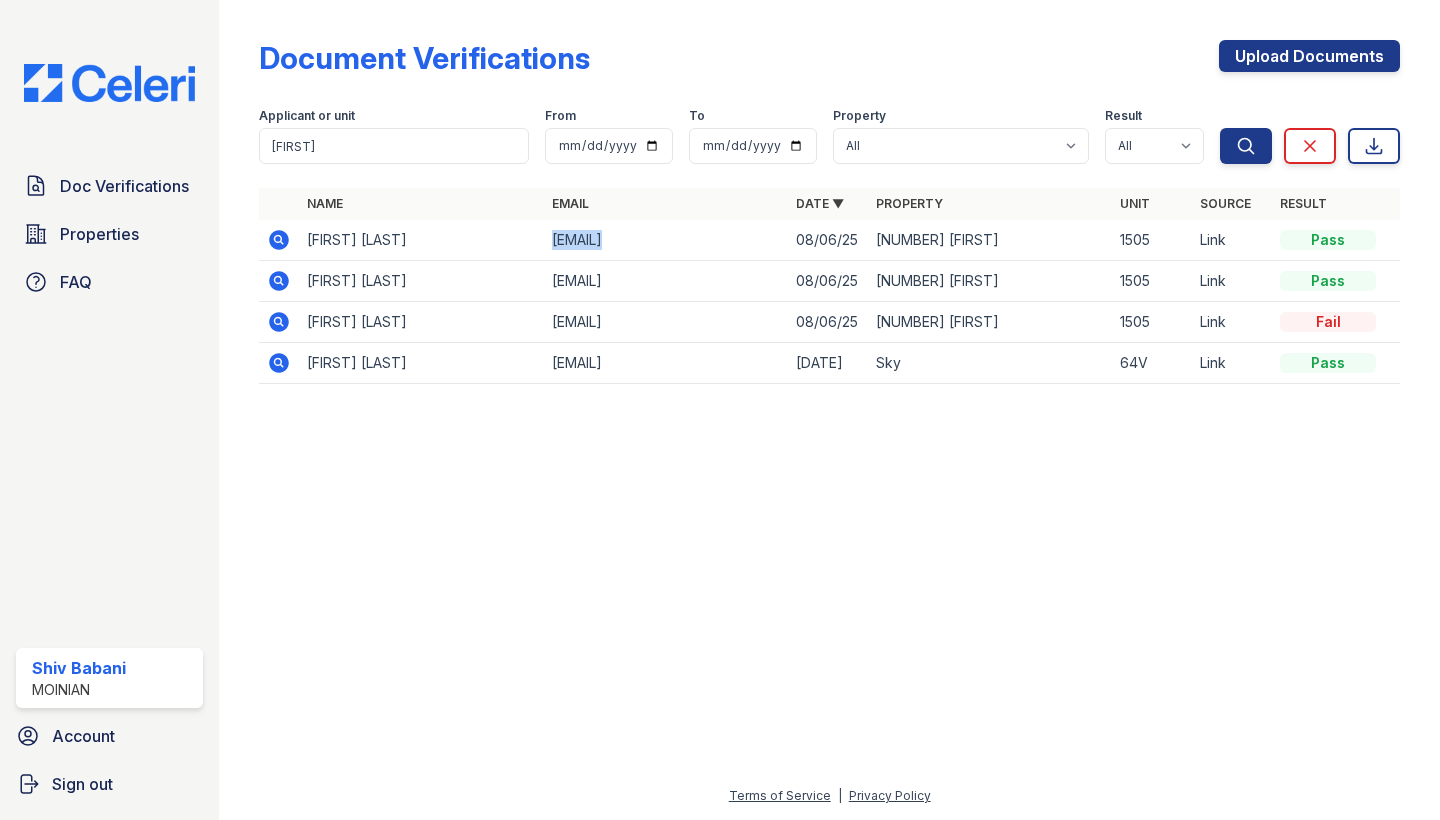 click on "[EMAIL]" at bounding box center [666, 240] 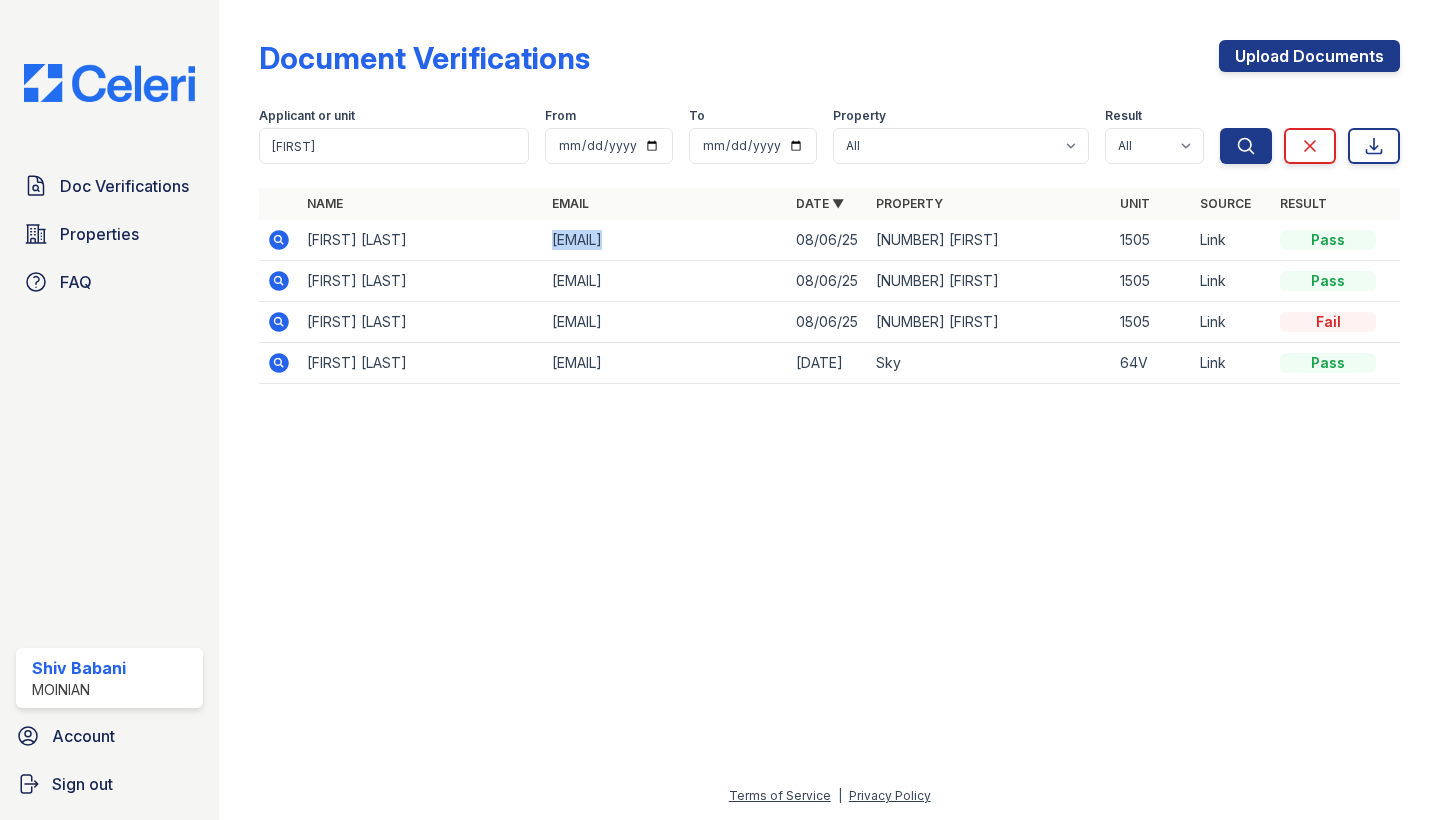 click 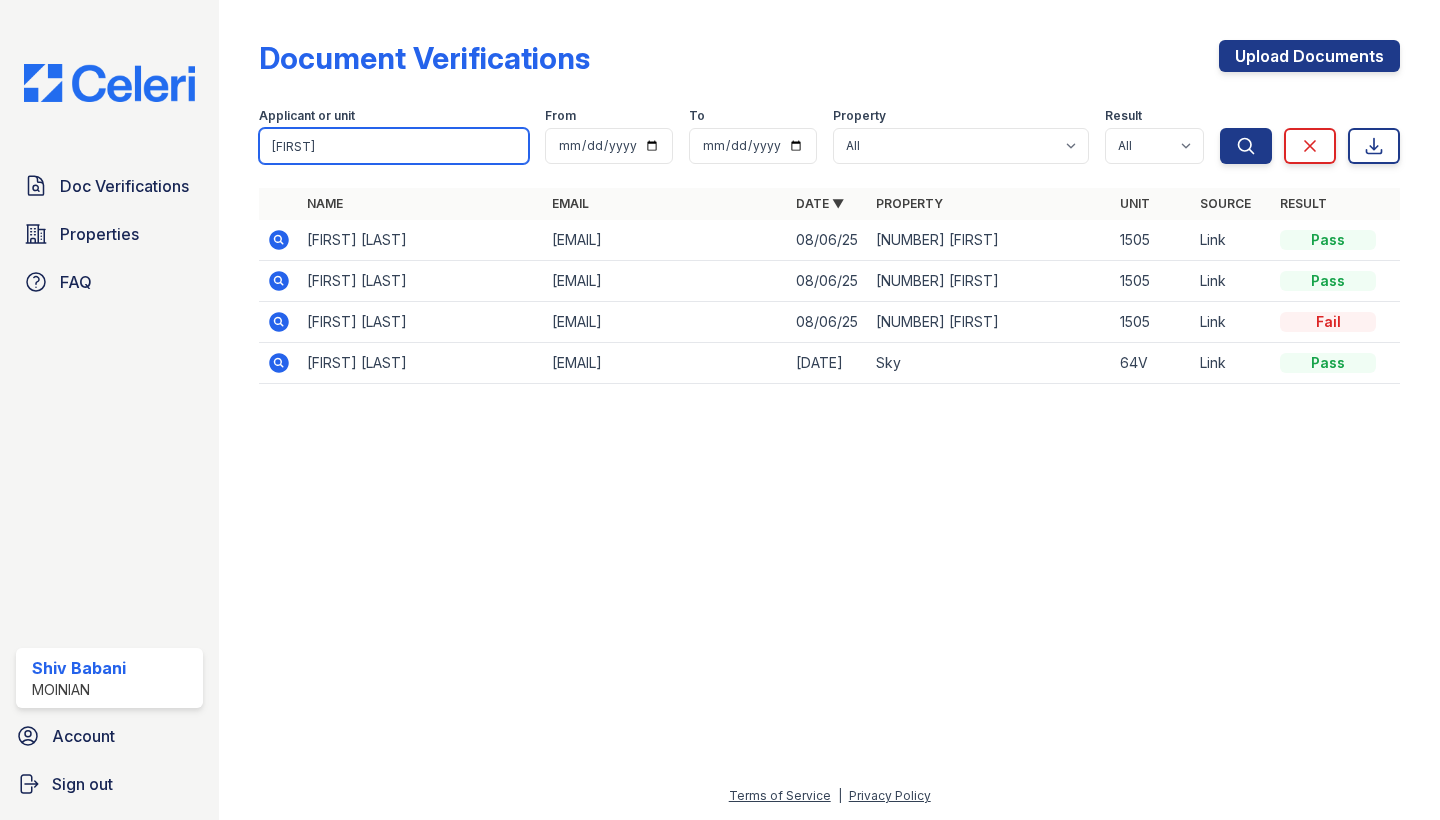 click on "julio" at bounding box center (394, 146) 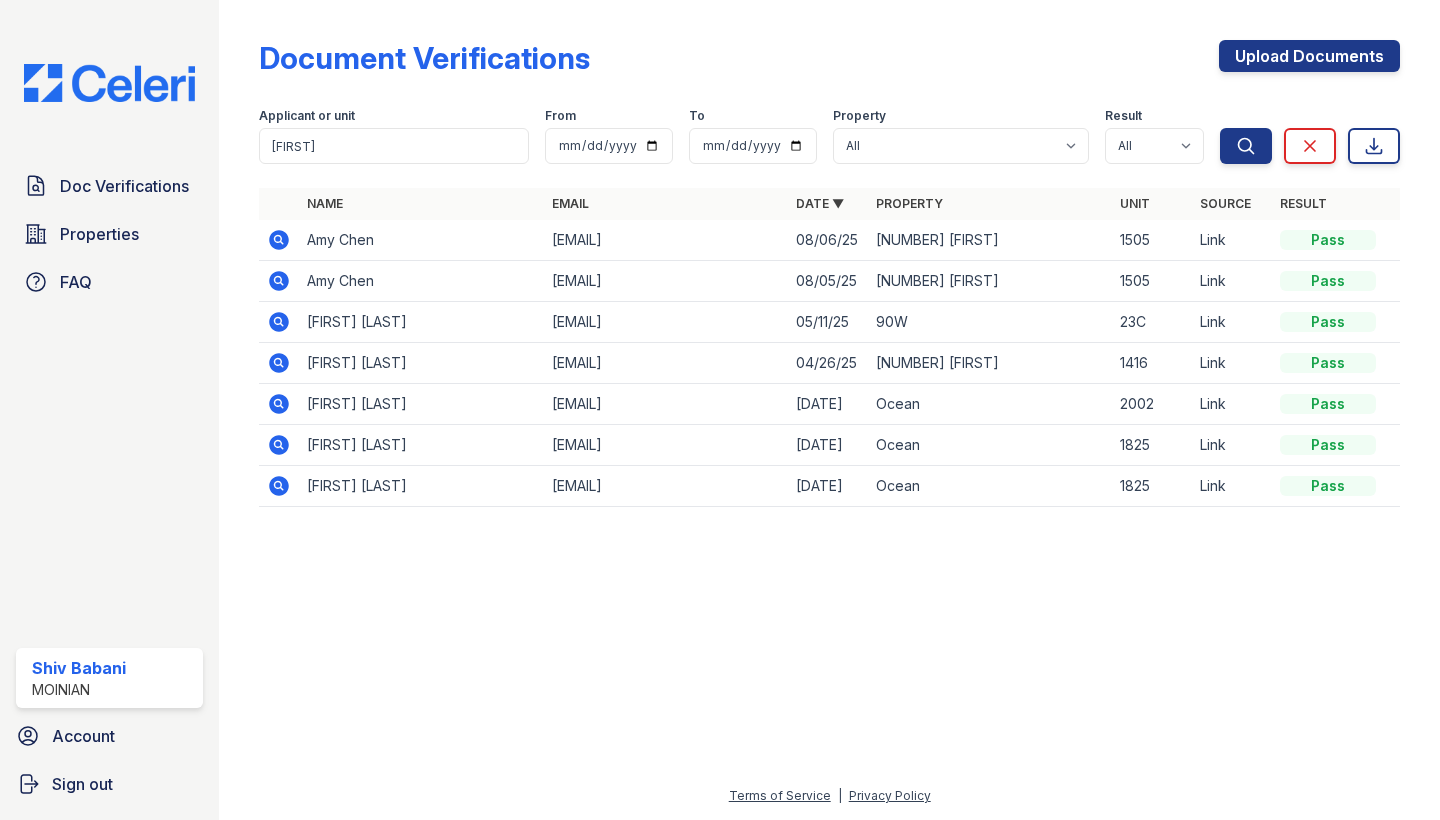 click on "Amy Chen" at bounding box center (421, 240) 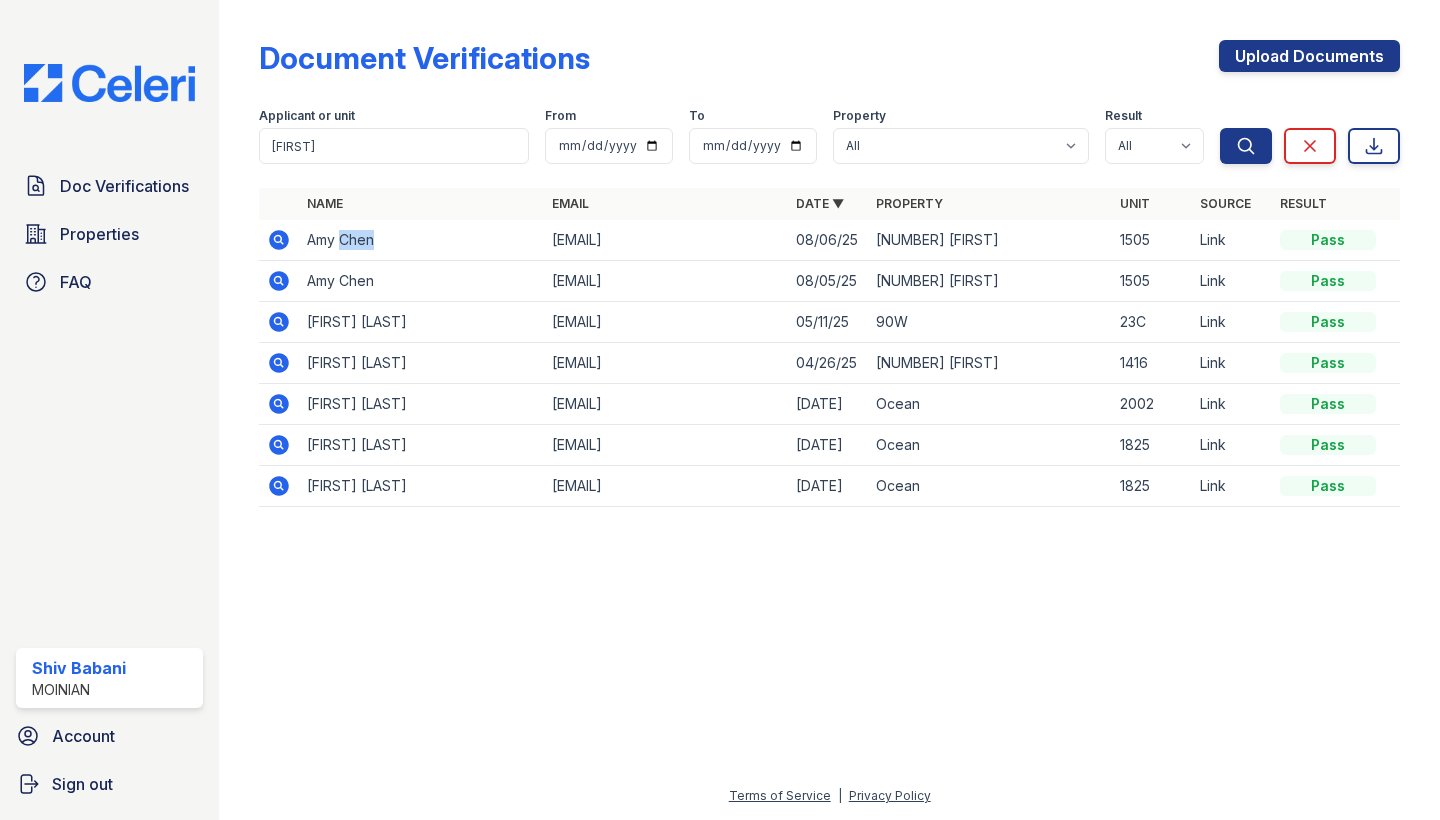click on "Amy Chen" at bounding box center [421, 240] 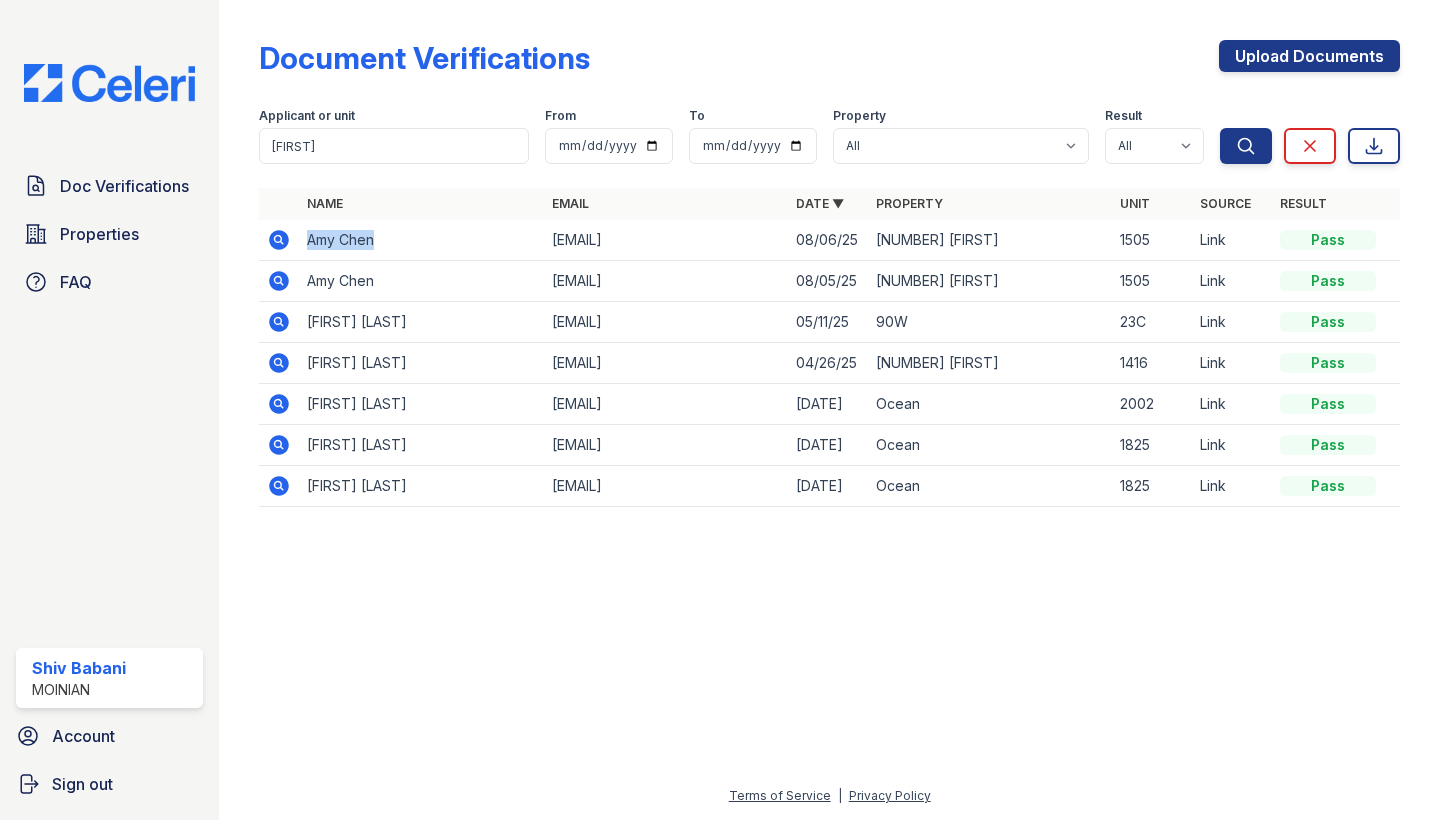 click on "Amy Chen" at bounding box center (421, 240) 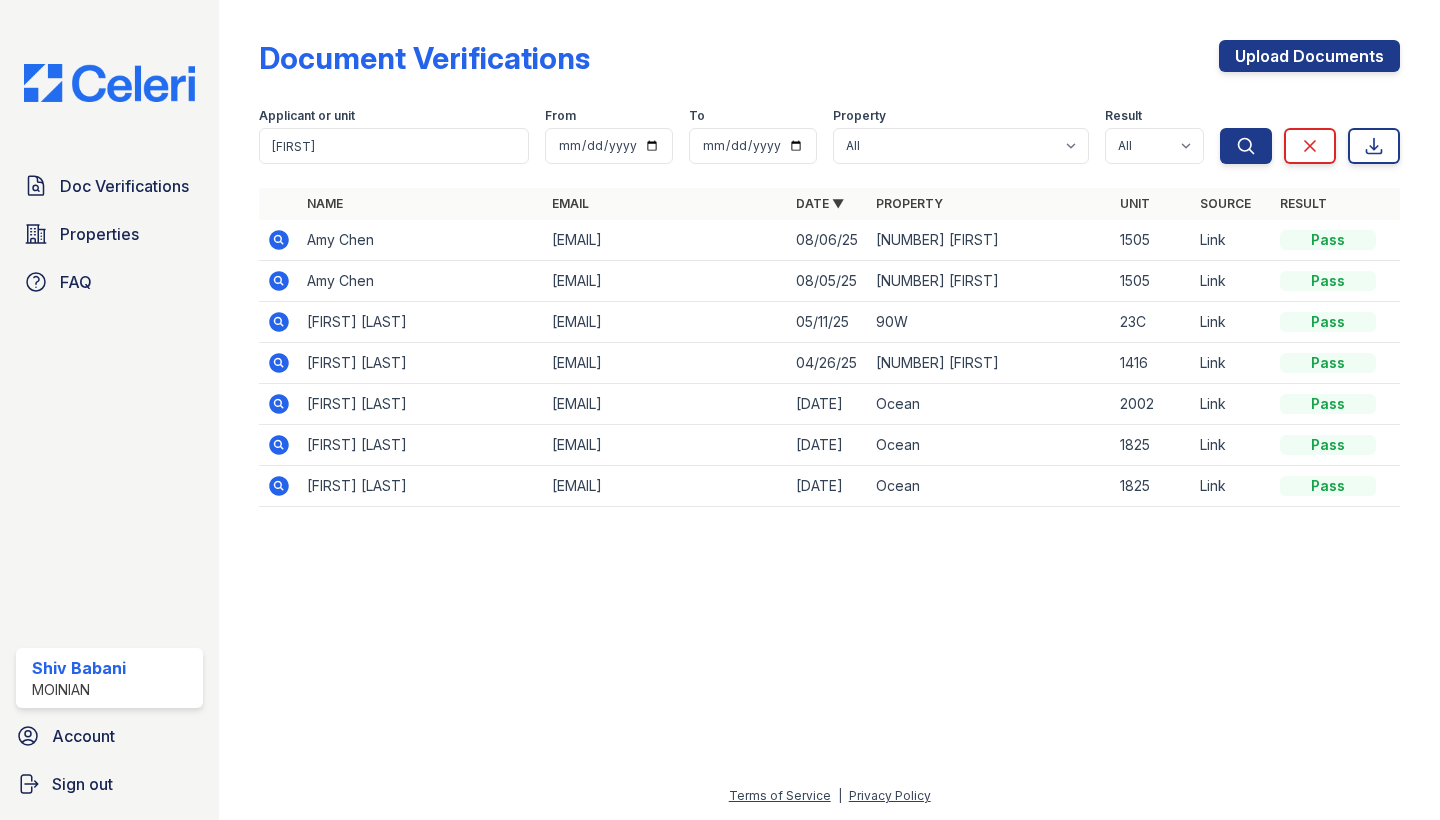 click on "amyod09@yahoo.com" at bounding box center [666, 240] 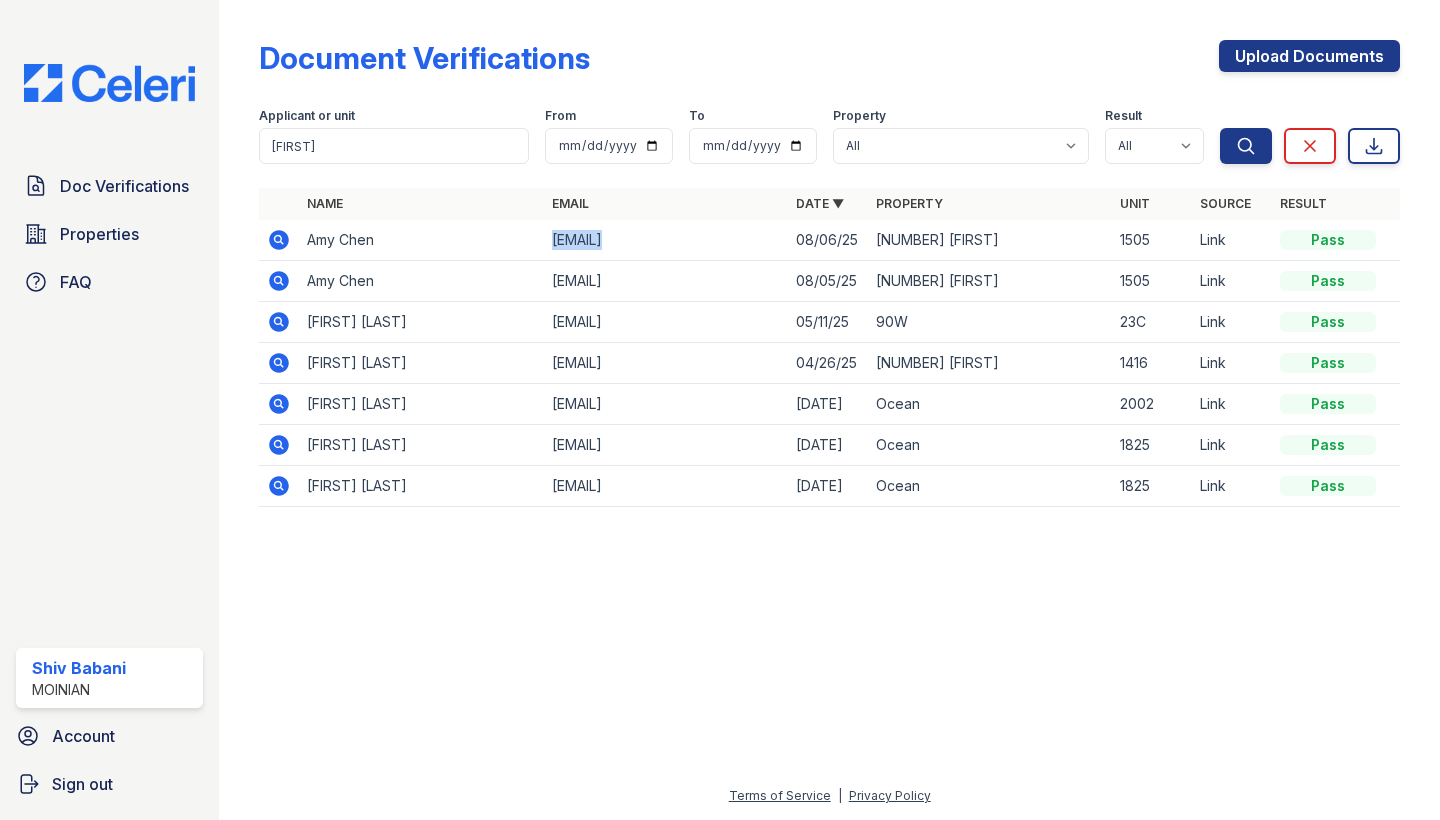 click on "amyod09@yahoo.com" at bounding box center [666, 240] 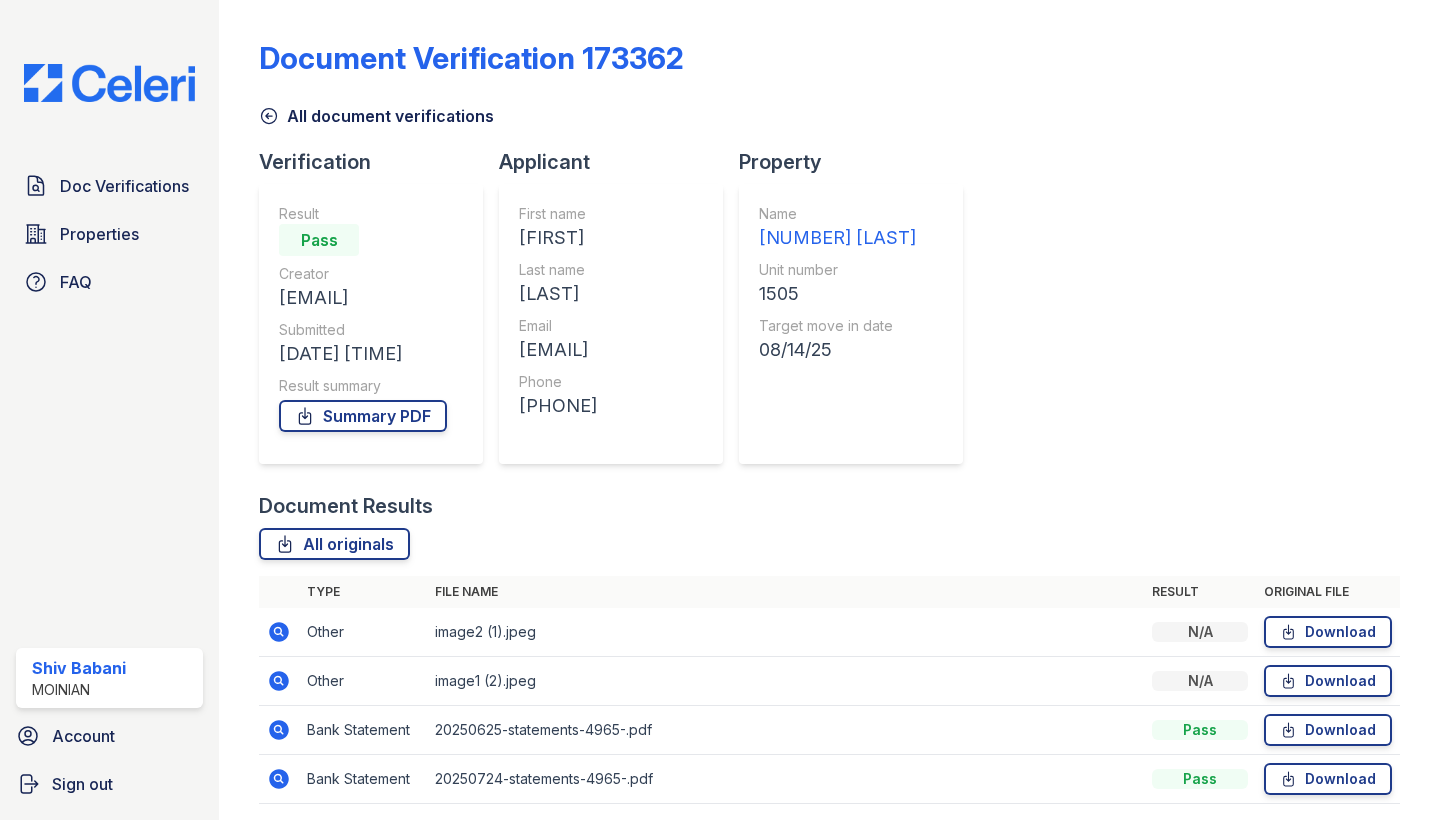 scroll, scrollTop: 0, scrollLeft: 0, axis: both 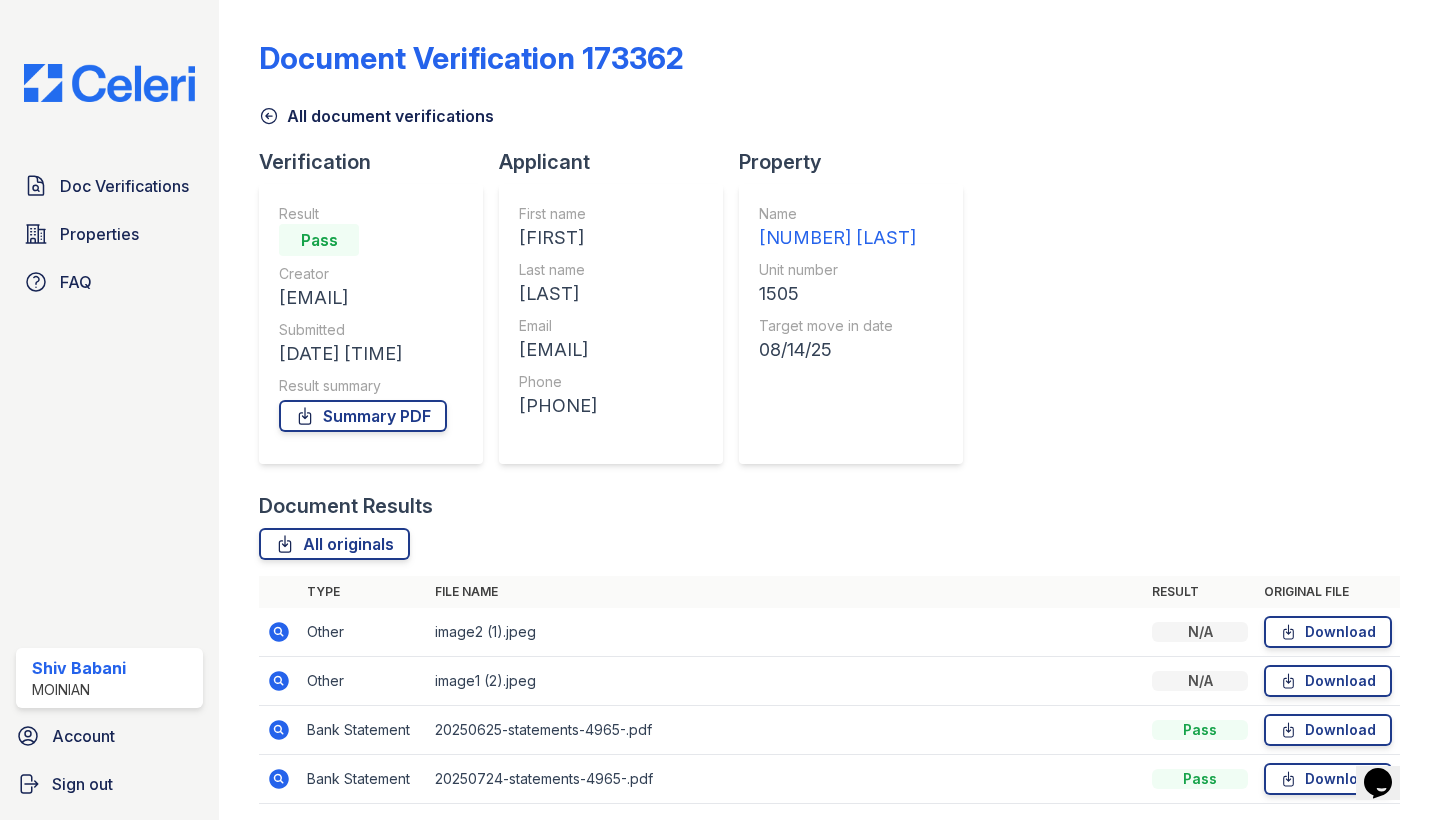 click on "[PHONE]" at bounding box center (558, 406) 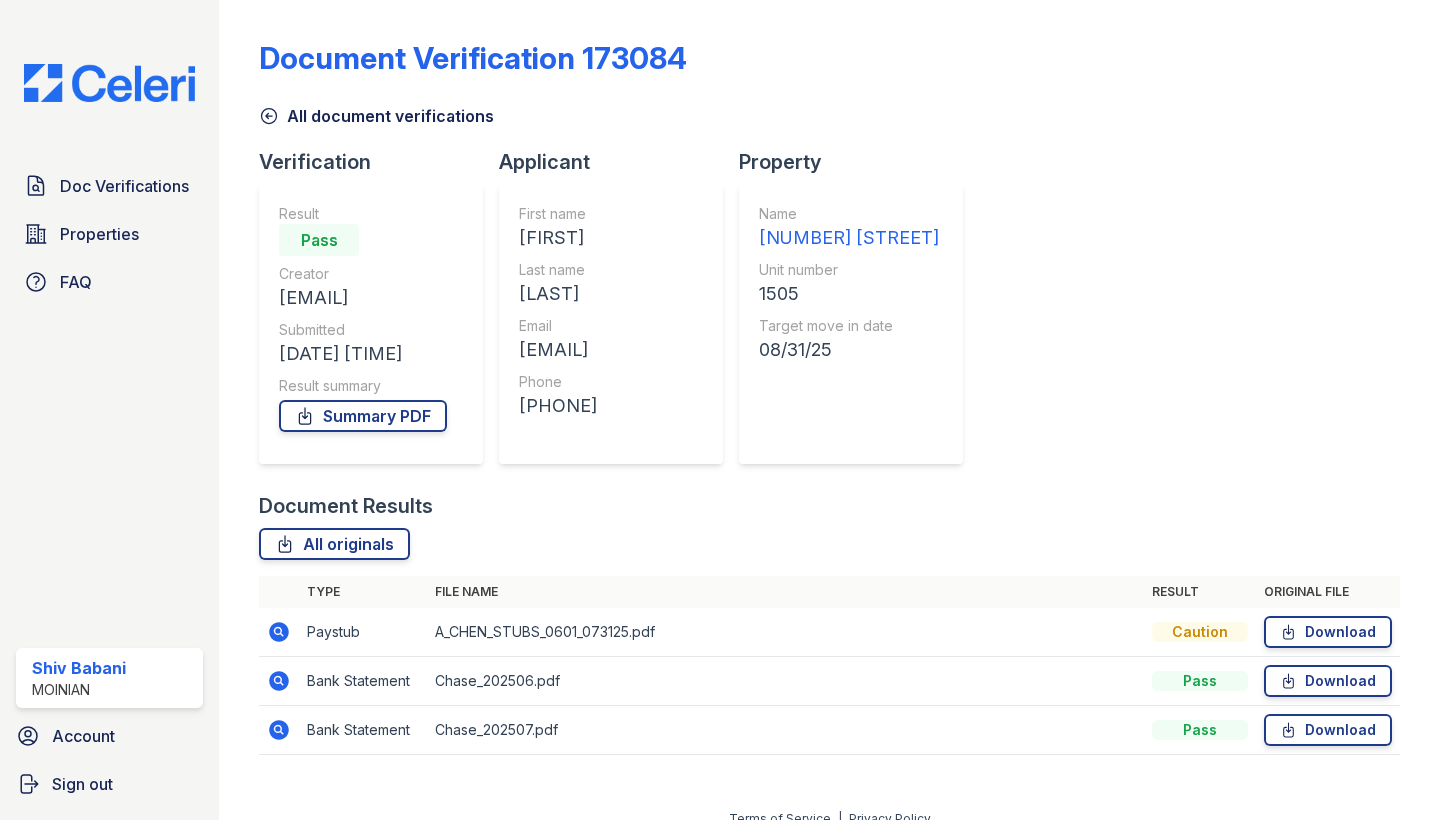 scroll, scrollTop: 0, scrollLeft: 0, axis: both 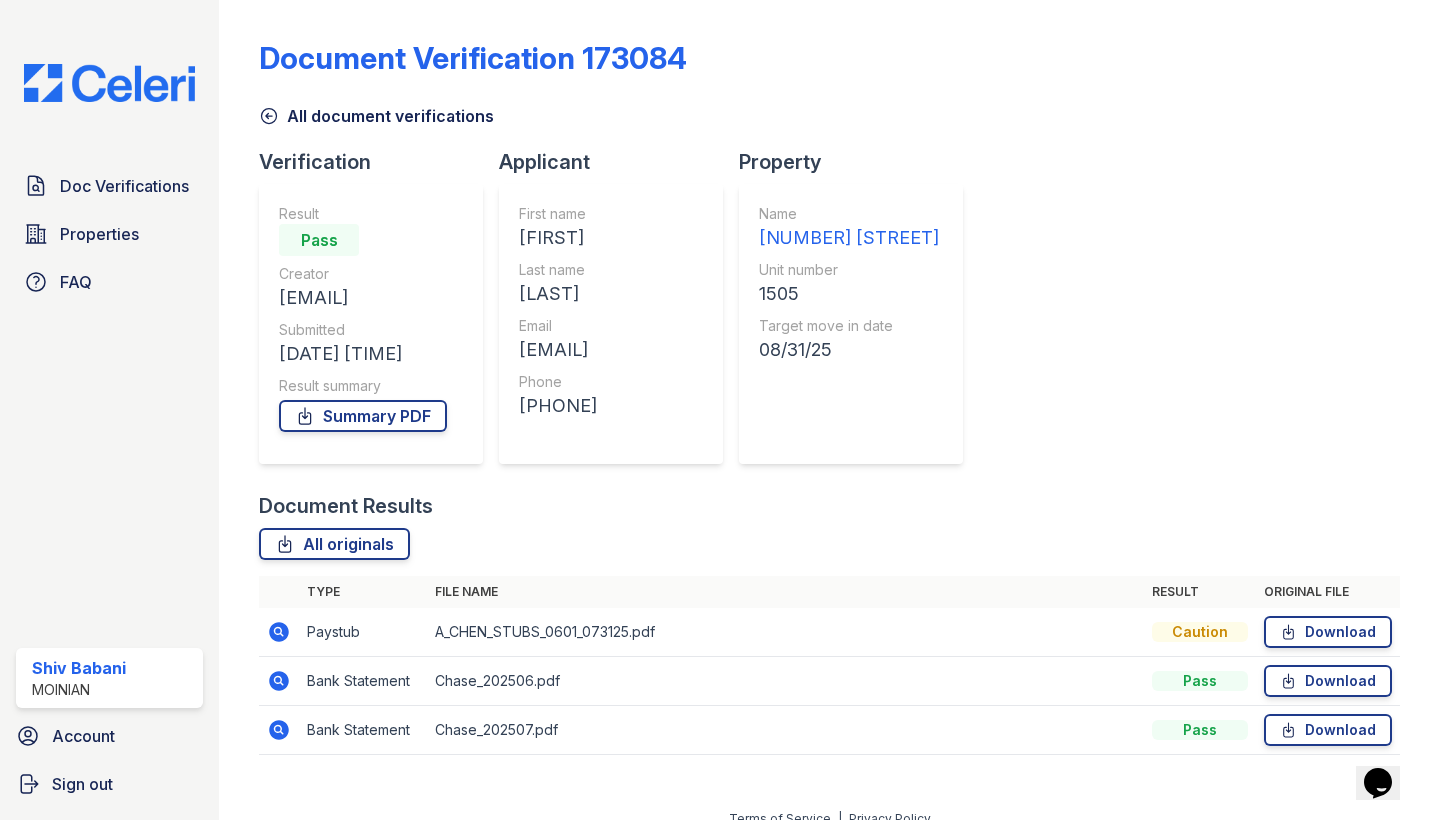 click on "+12124330989" at bounding box center (558, 406) 